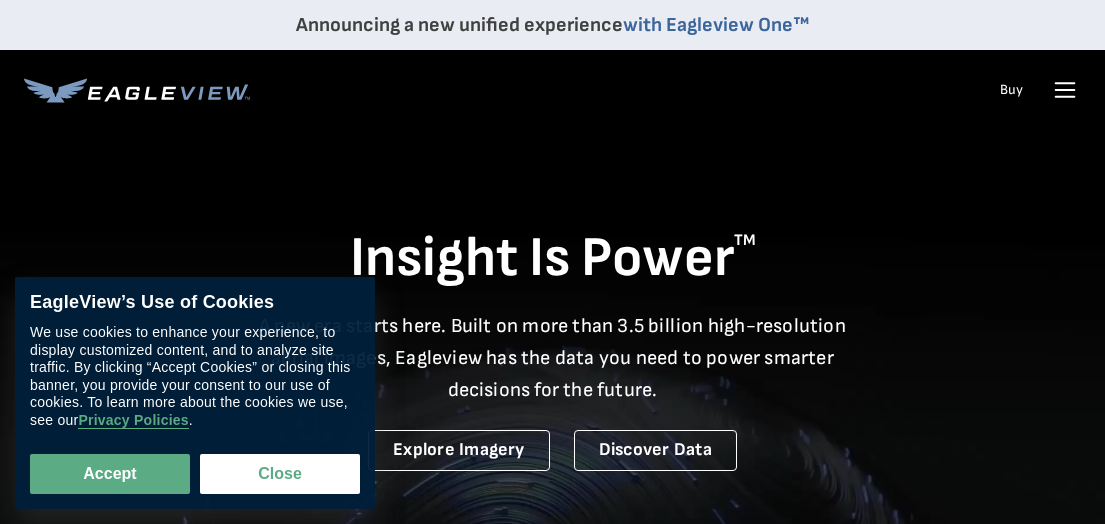 scroll, scrollTop: 0, scrollLeft: 0, axis: both 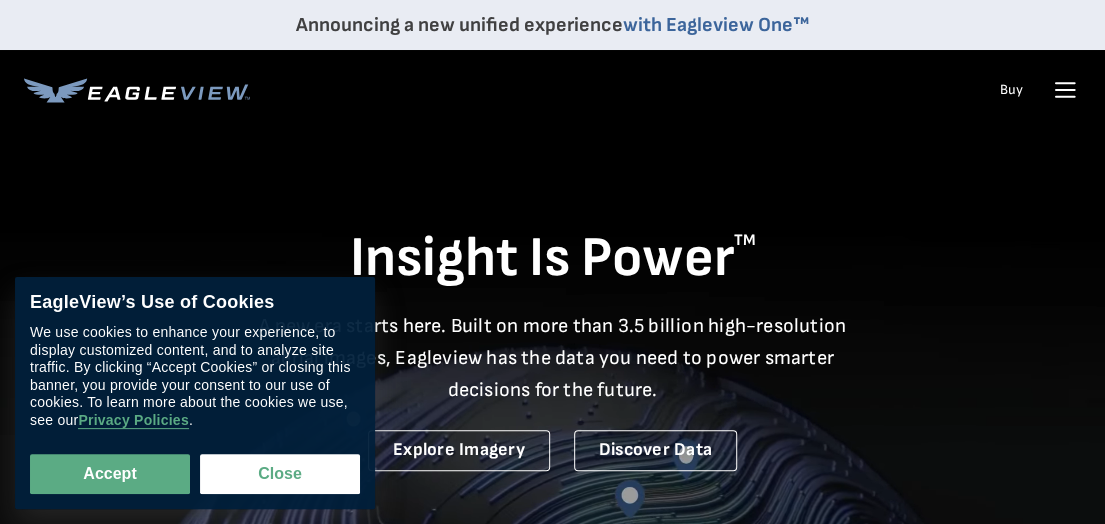 click 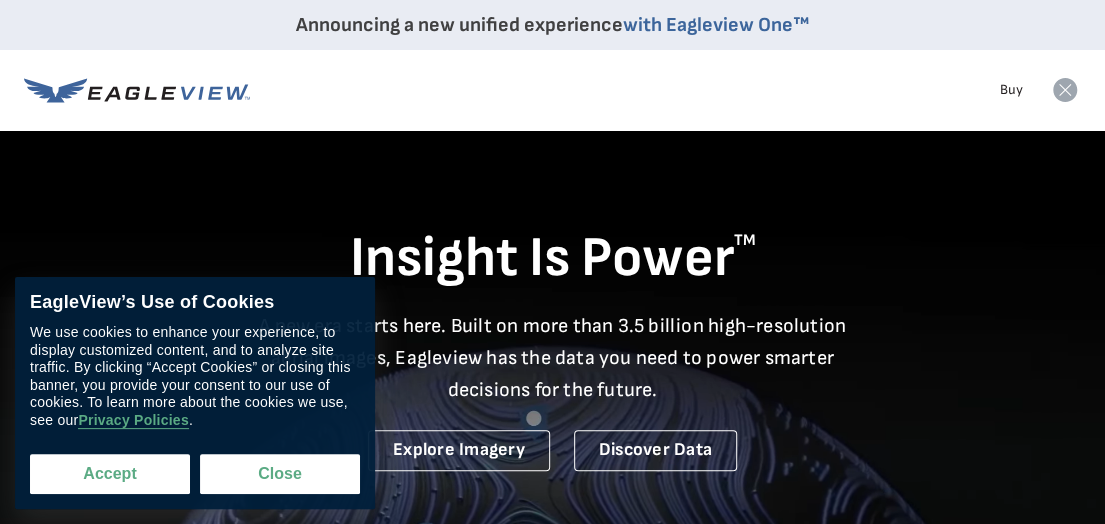 click on "Accept" at bounding box center (110, 474) 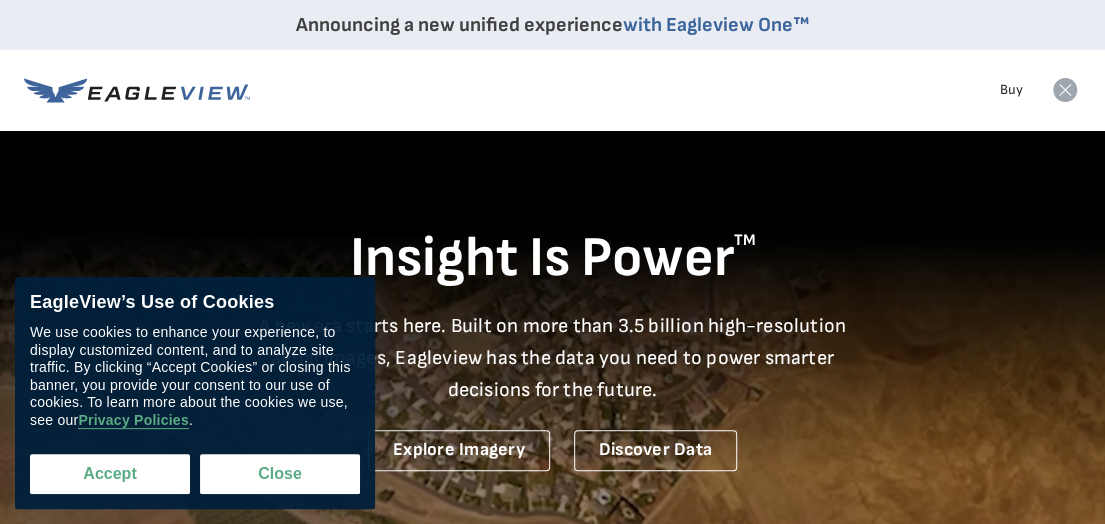 checkbox on "true" 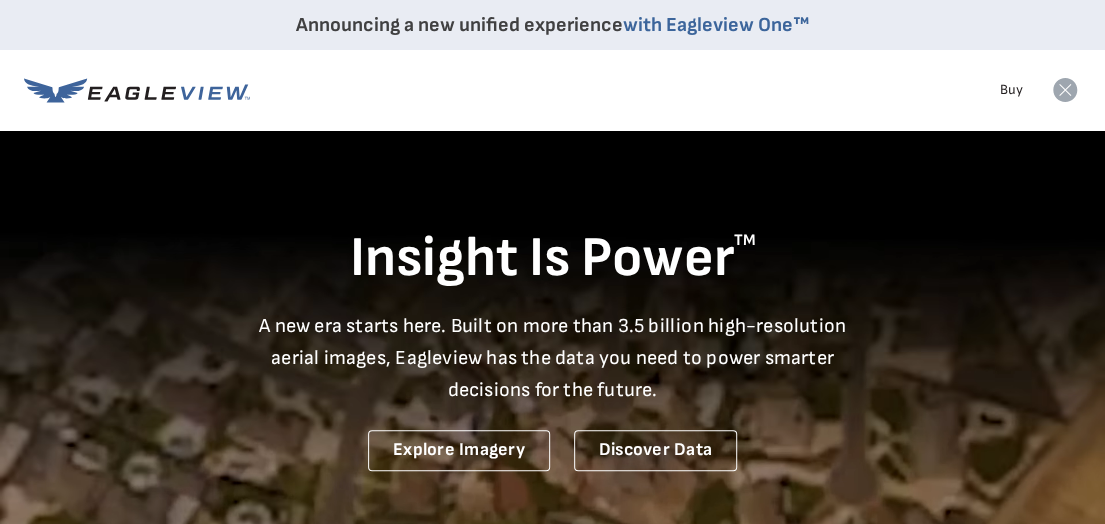 click 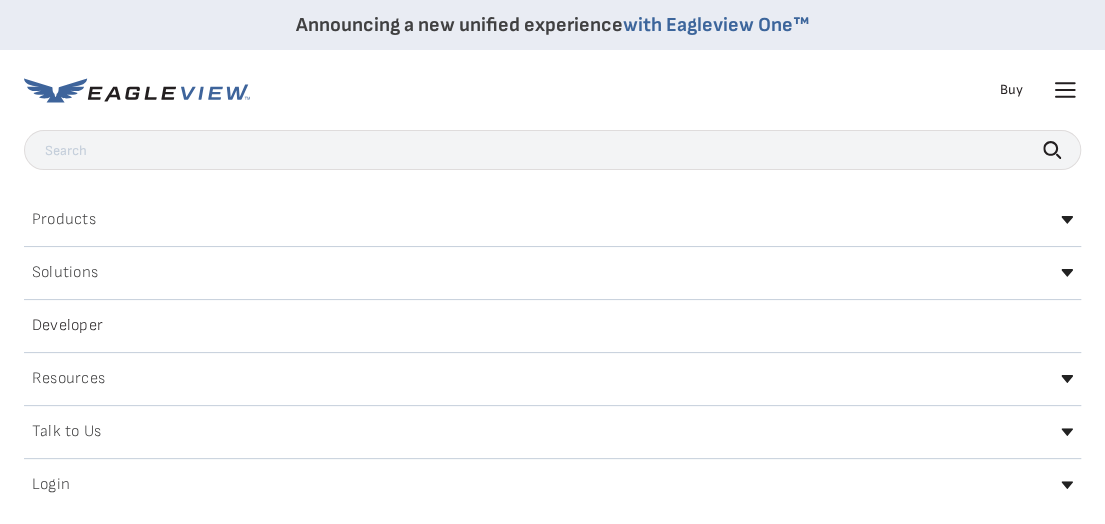 click 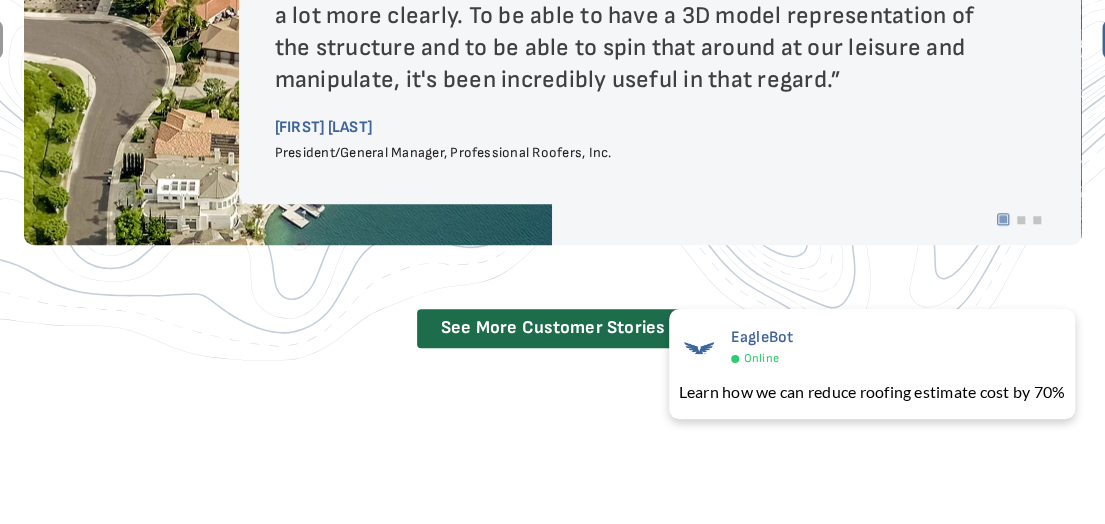 scroll, scrollTop: 3900, scrollLeft: 0, axis: vertical 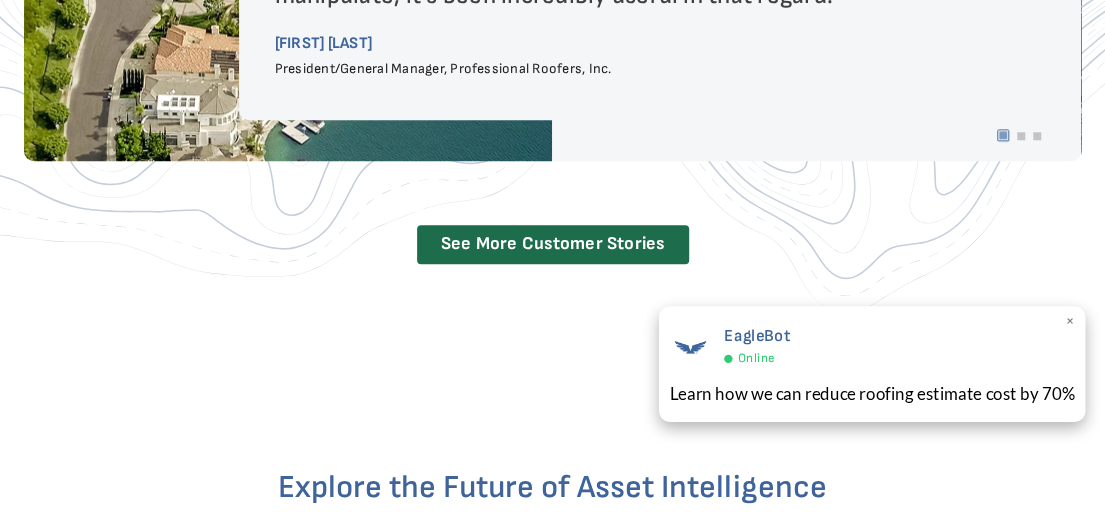 click on "×" at bounding box center (1069, 322) 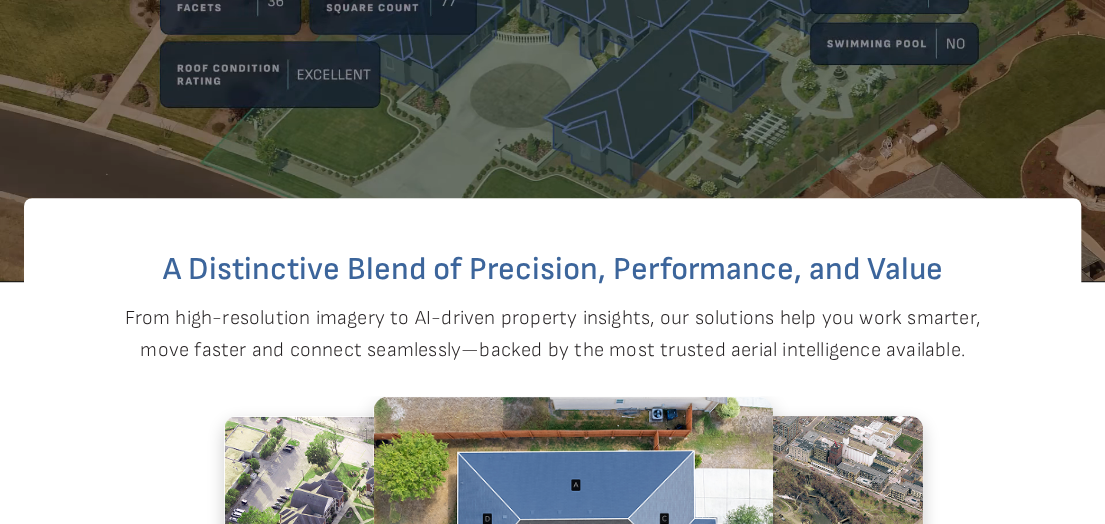 scroll, scrollTop: 0, scrollLeft: 0, axis: both 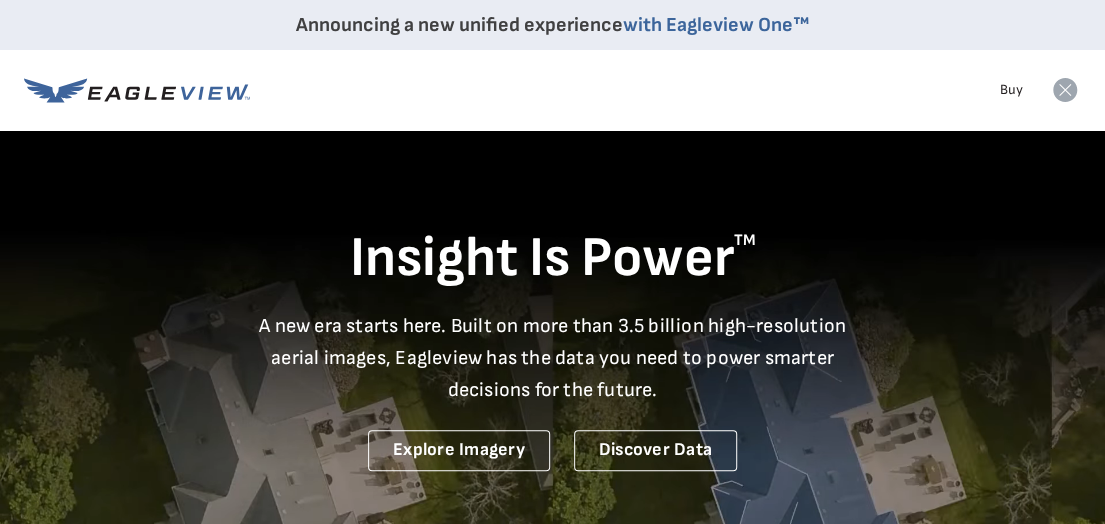 click 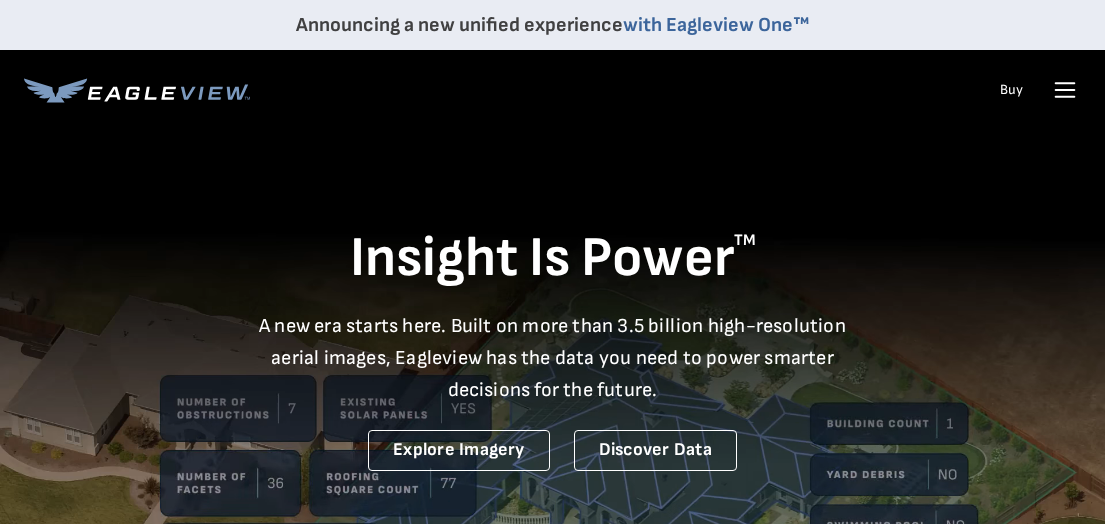scroll, scrollTop: 0, scrollLeft: 0, axis: both 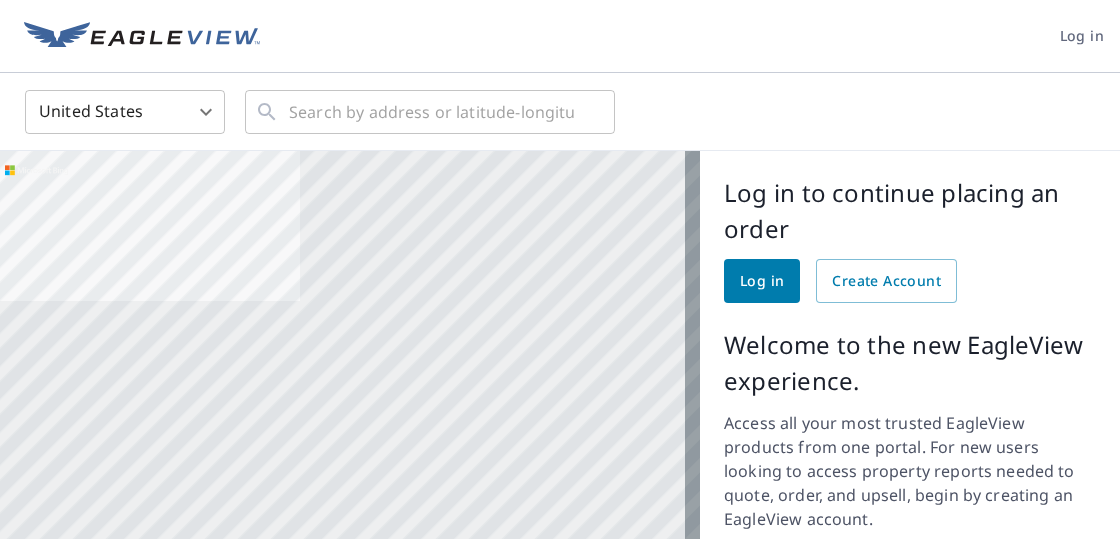 click on "Log in" at bounding box center (762, 281) 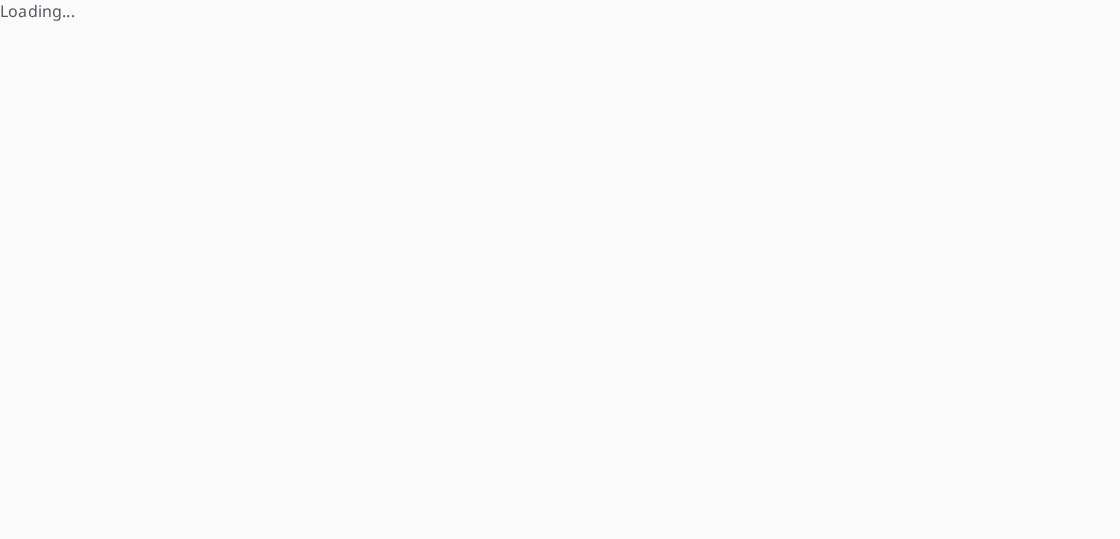 scroll, scrollTop: 0, scrollLeft: 0, axis: both 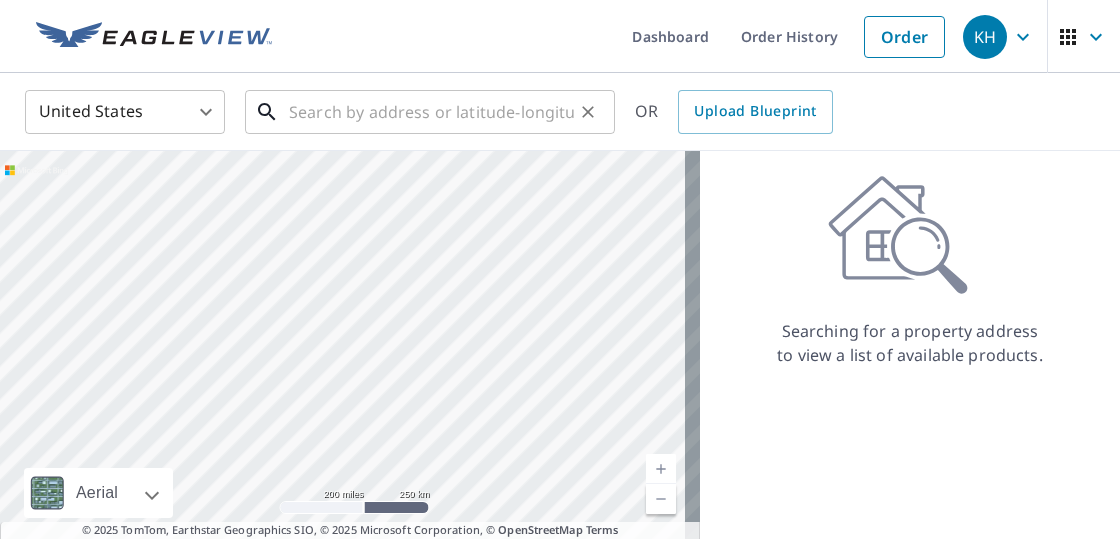 click at bounding box center [431, 112] 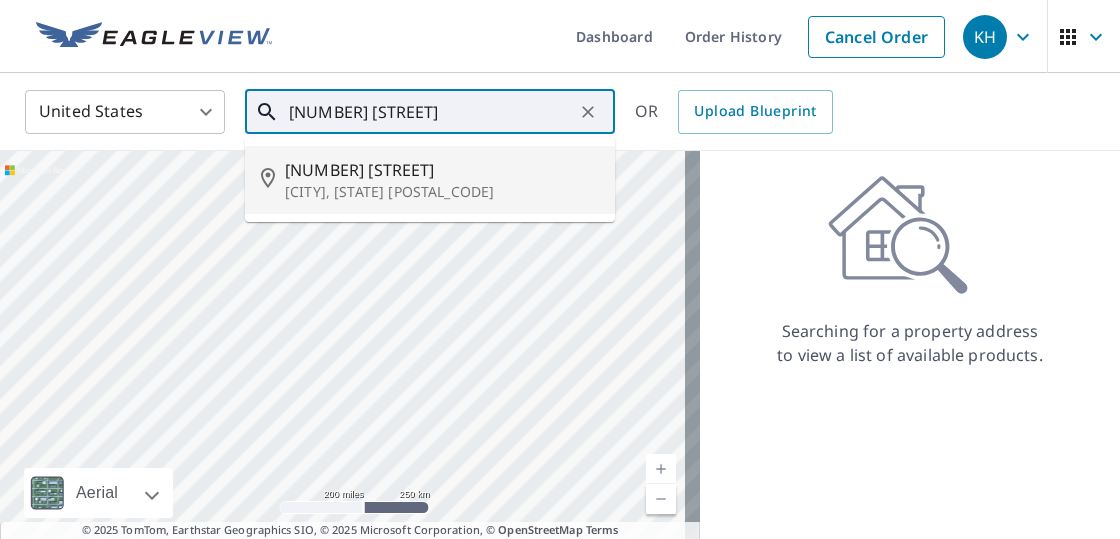 click on "[NUMBER] [STREET]" at bounding box center (442, 170) 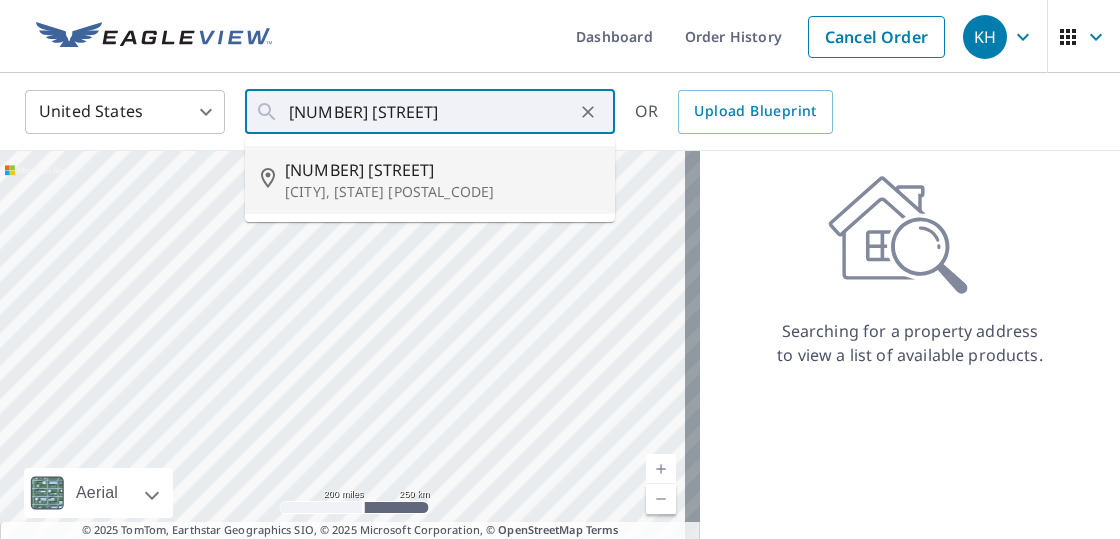 type on "[NUMBER] [STREET] [CITY], [STATE] [POSTAL_CODE]" 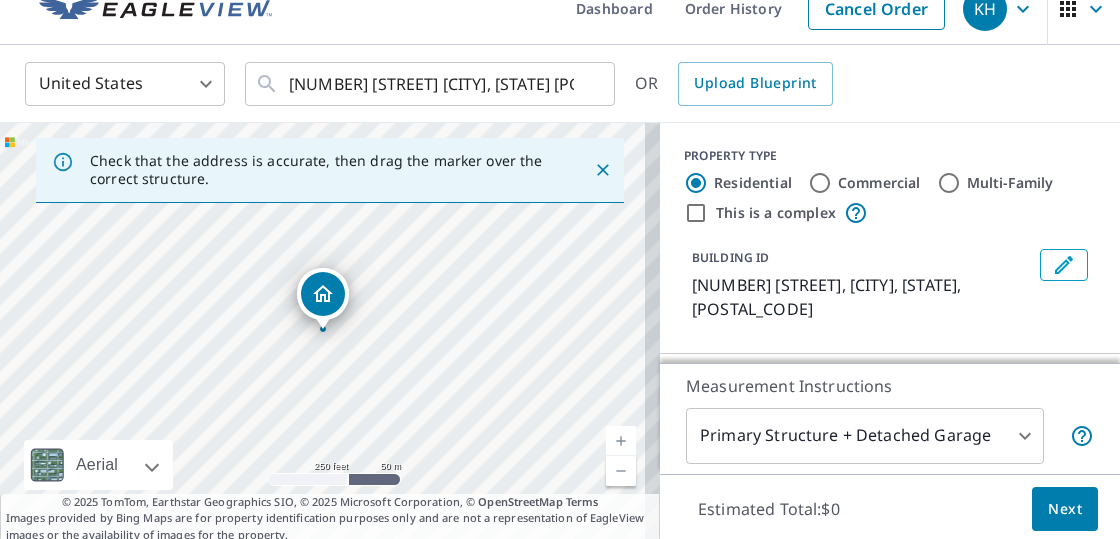 scroll, scrollTop: 0, scrollLeft: 0, axis: both 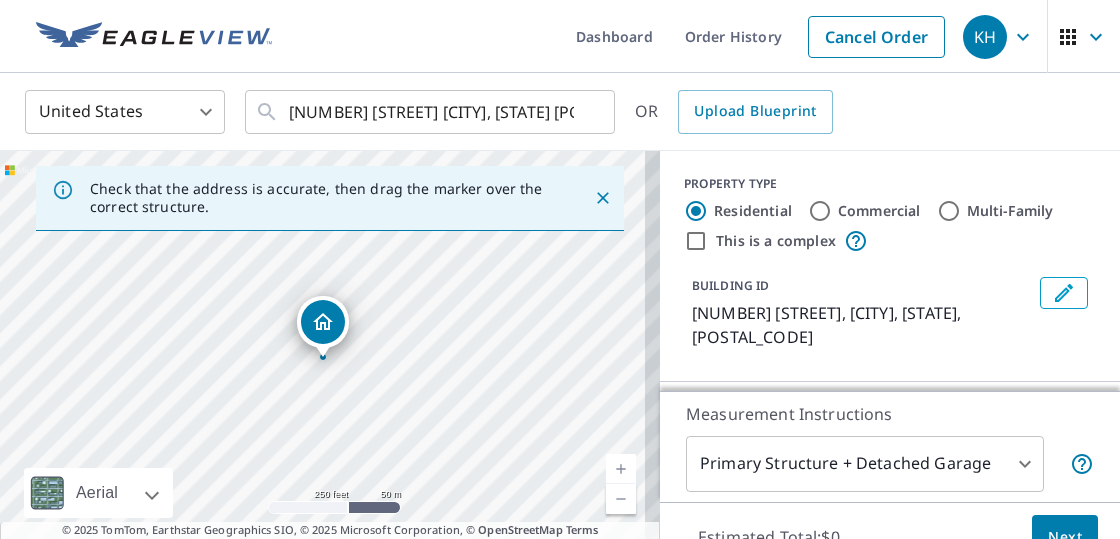 click 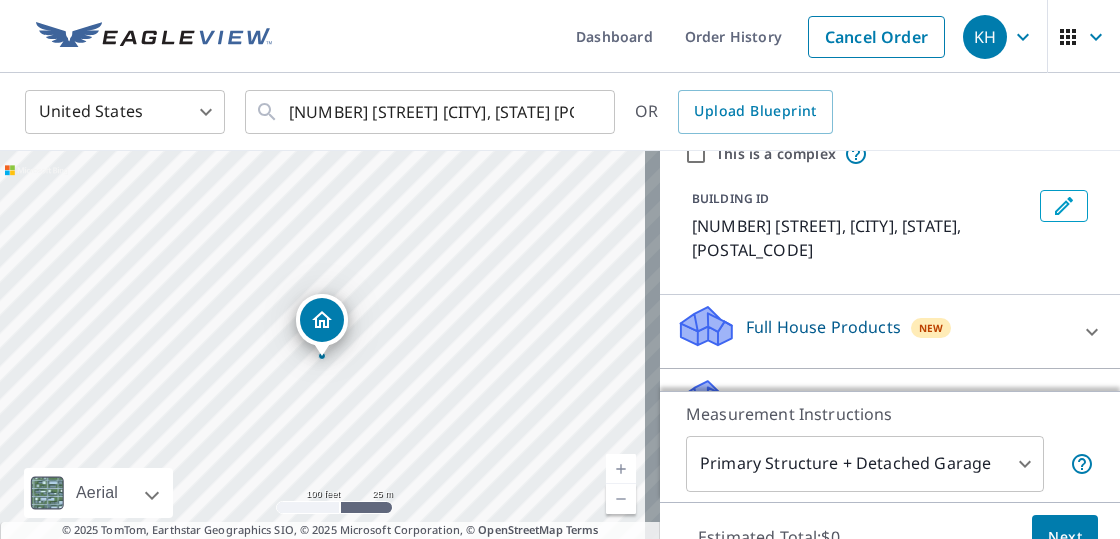 scroll, scrollTop: 100, scrollLeft: 0, axis: vertical 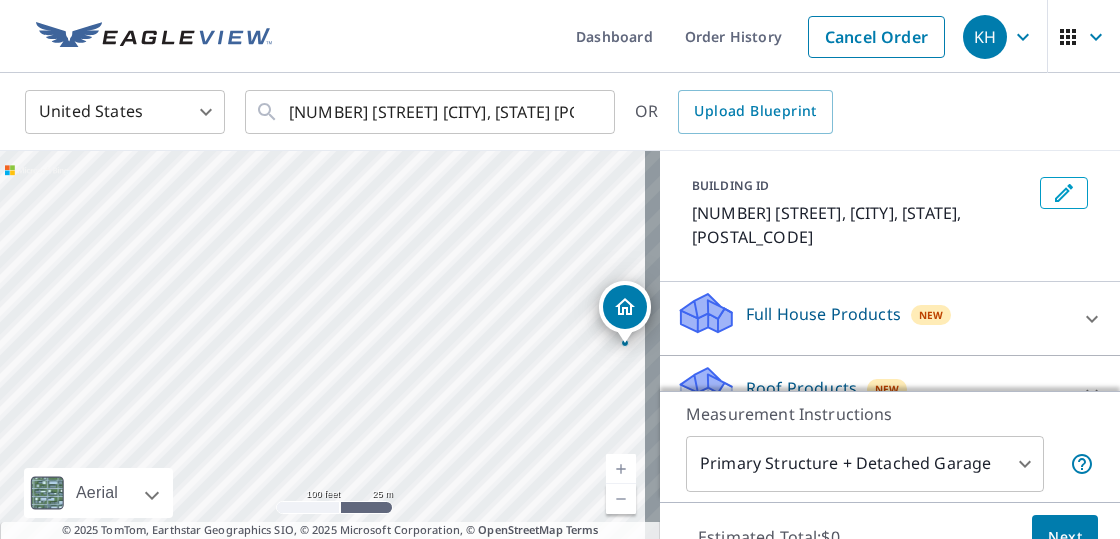drag, startPoint x: 206, startPoint y: 280, endPoint x: 443, endPoint y: 311, distance: 239.01883 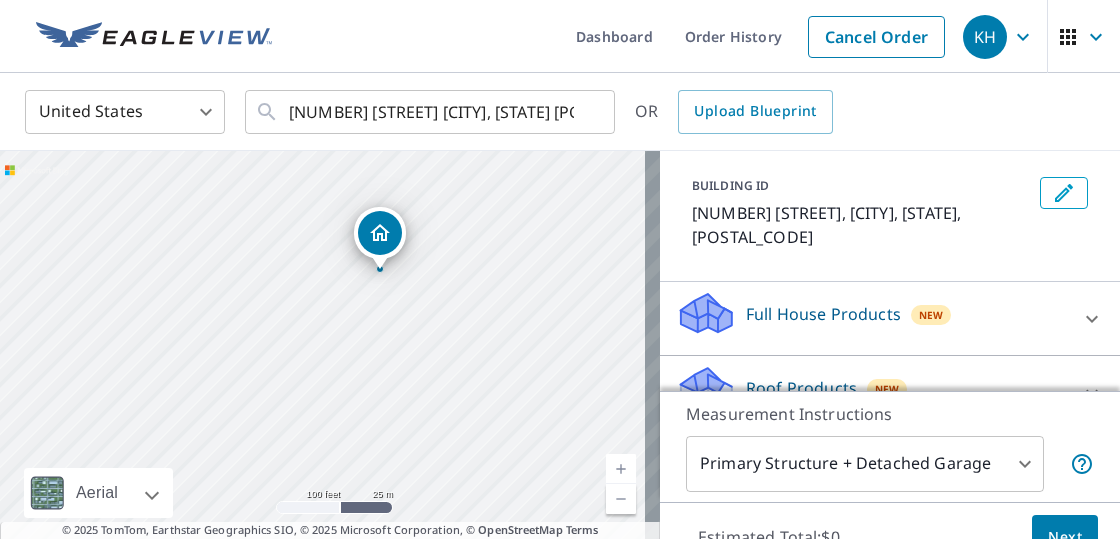 drag, startPoint x: 453, startPoint y: 337, endPoint x: 208, endPoint y: 263, distance: 255.93163 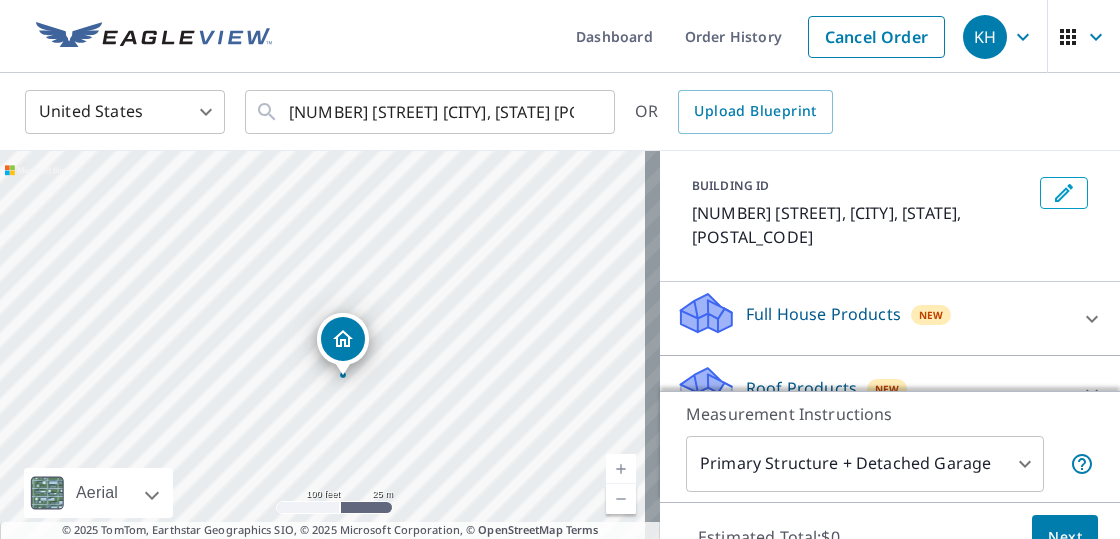 drag, startPoint x: 530, startPoint y: 328, endPoint x: 504, endPoint y: 400, distance: 76.55064 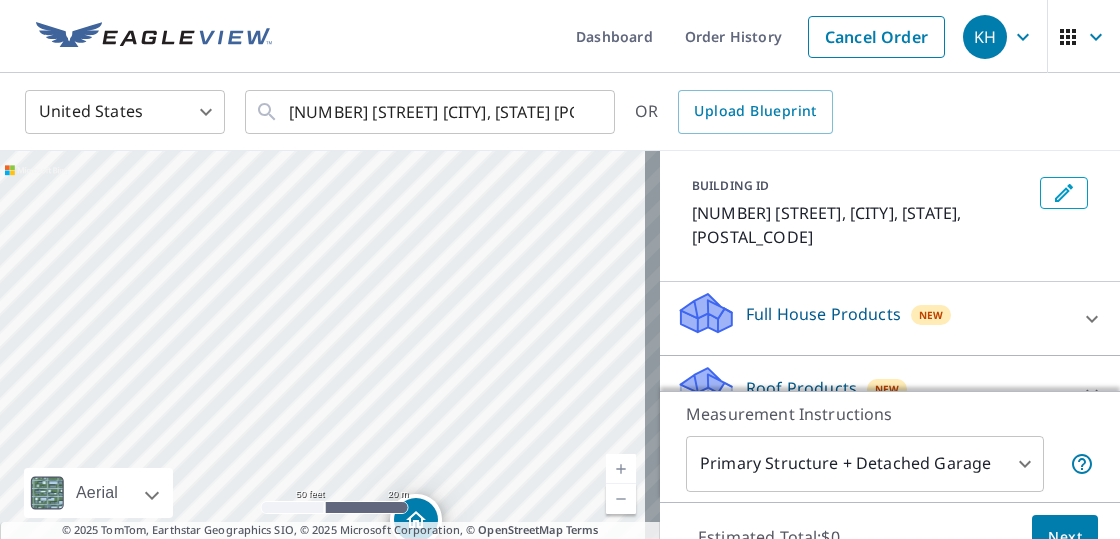 drag, startPoint x: 426, startPoint y: 258, endPoint x: 413, endPoint y: 298, distance: 42.059483 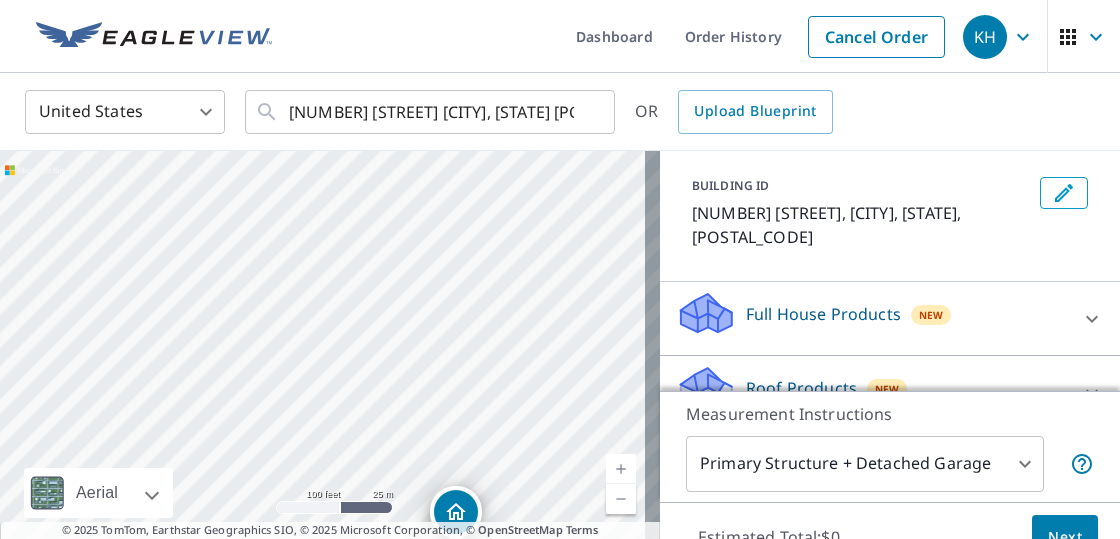 drag, startPoint x: 378, startPoint y: 276, endPoint x: 408, endPoint y: 377, distance: 105.36128 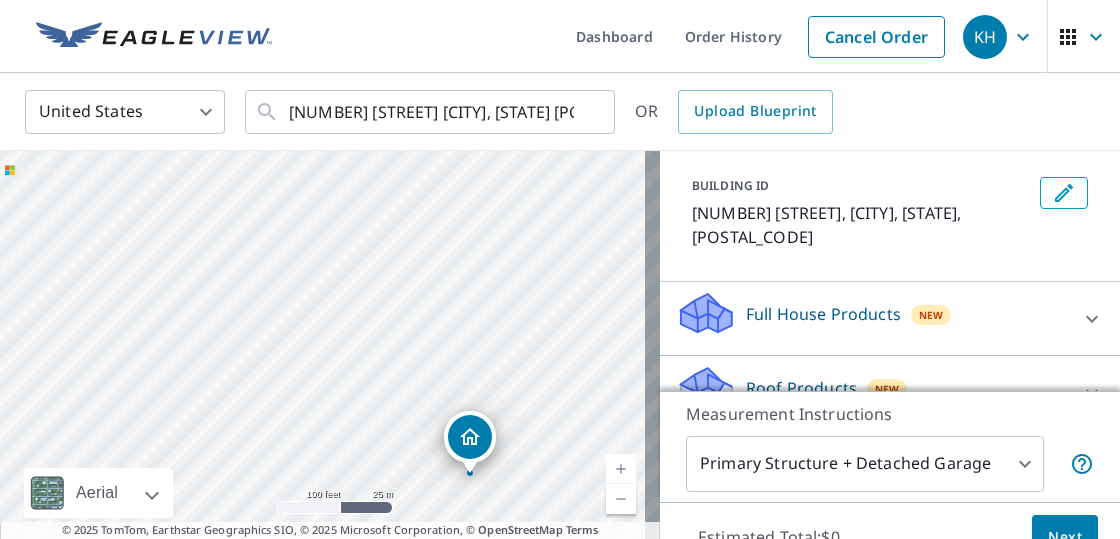 drag, startPoint x: 402, startPoint y: 228, endPoint x: 416, endPoint y: 151, distance: 78.26238 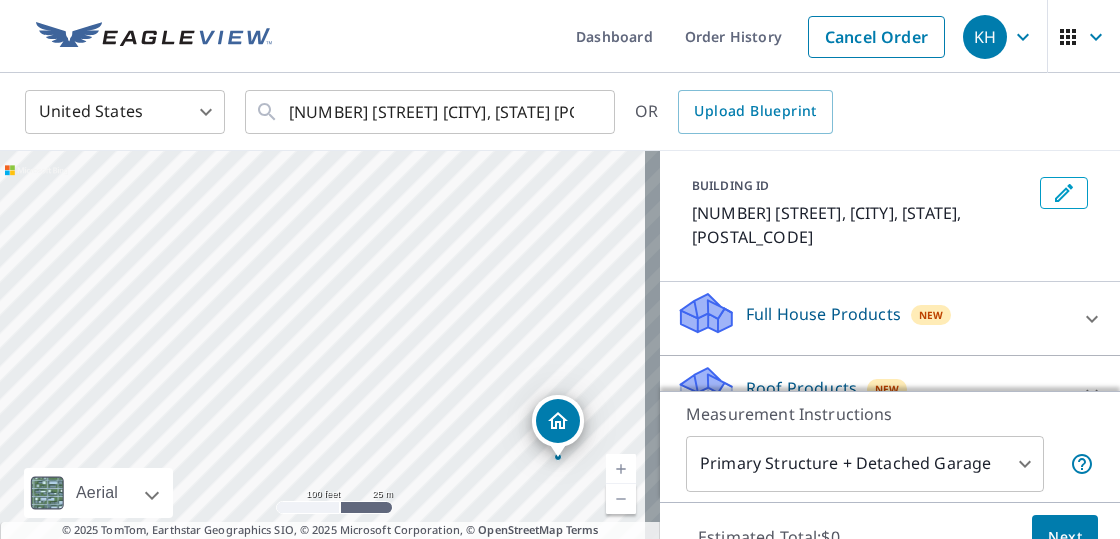 drag, startPoint x: 348, startPoint y: 287, endPoint x: 428, endPoint y: 275, distance: 80.895 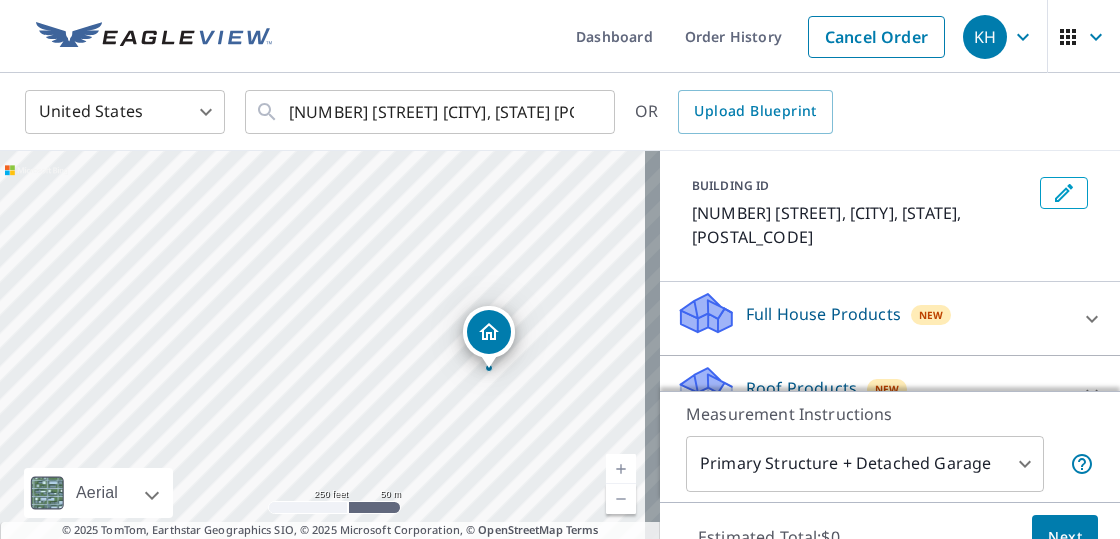 click on "161 River Ridge Estates Rd Whittier, NC 28789" at bounding box center (330, 361) 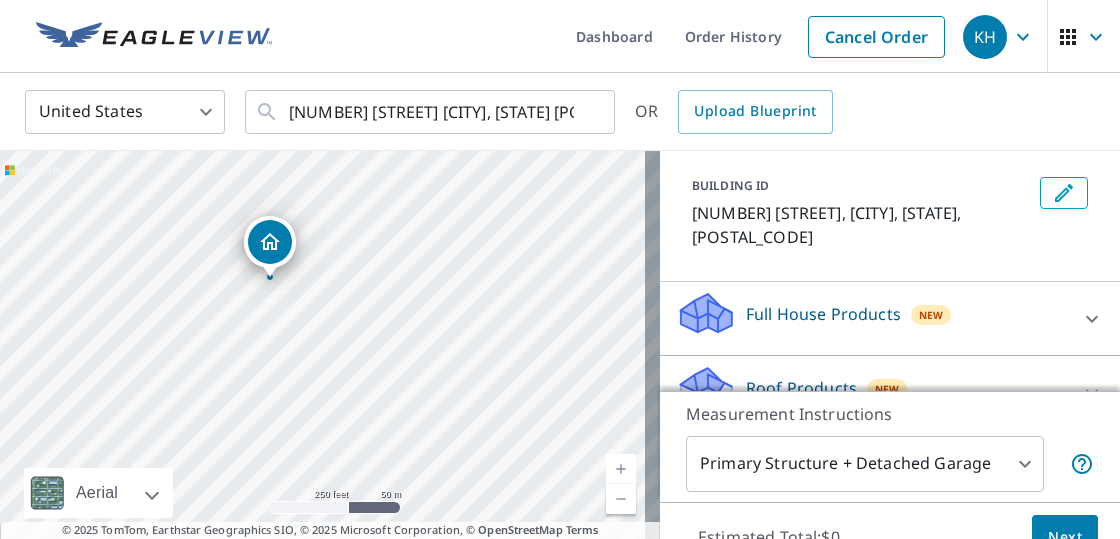 drag, startPoint x: 332, startPoint y: 323, endPoint x: 279, endPoint y: 243, distance: 95.96353 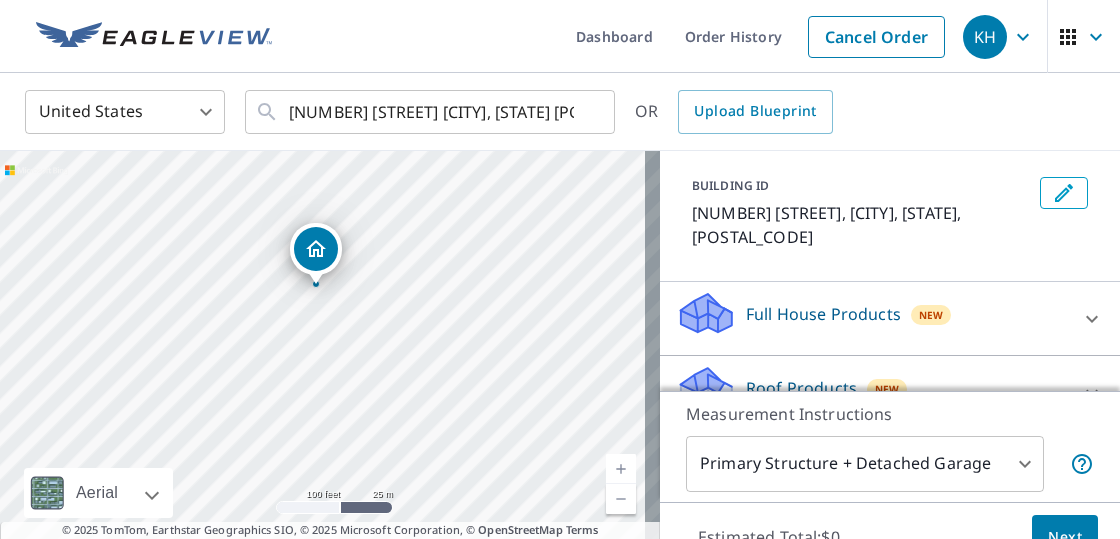 drag, startPoint x: 392, startPoint y: 379, endPoint x: 434, endPoint y: 333, distance: 62.289646 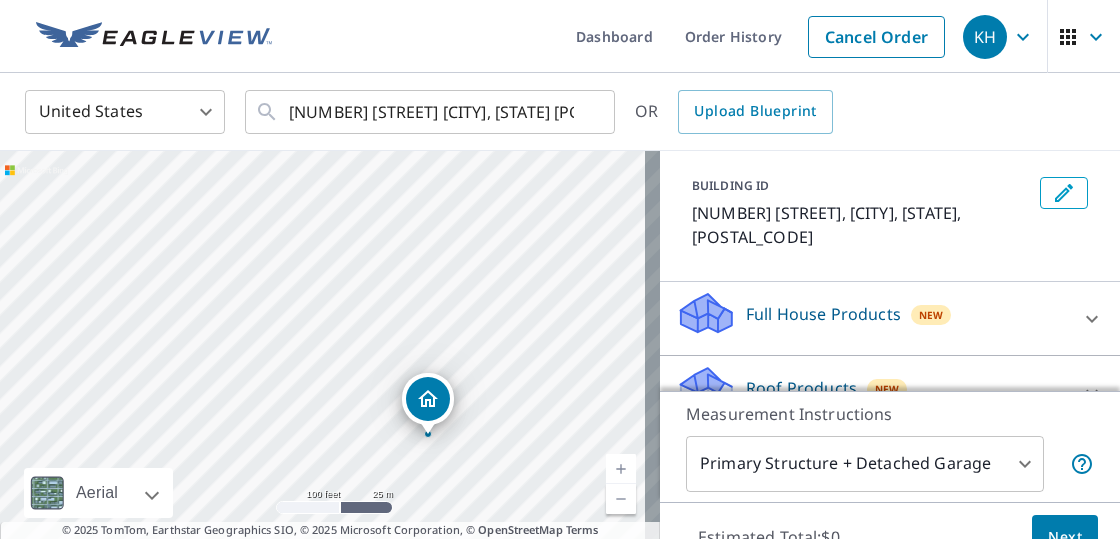 drag, startPoint x: 308, startPoint y: 251, endPoint x: 420, endPoint y: 401, distance: 187.20042 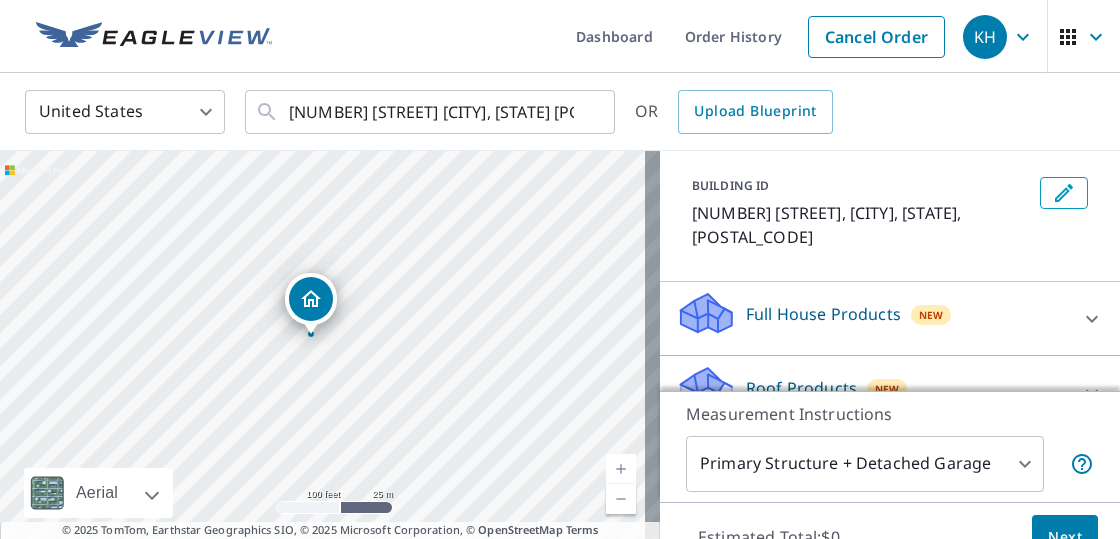 drag, startPoint x: 319, startPoint y: 325, endPoint x: 307, endPoint y: 302, distance: 25.942244 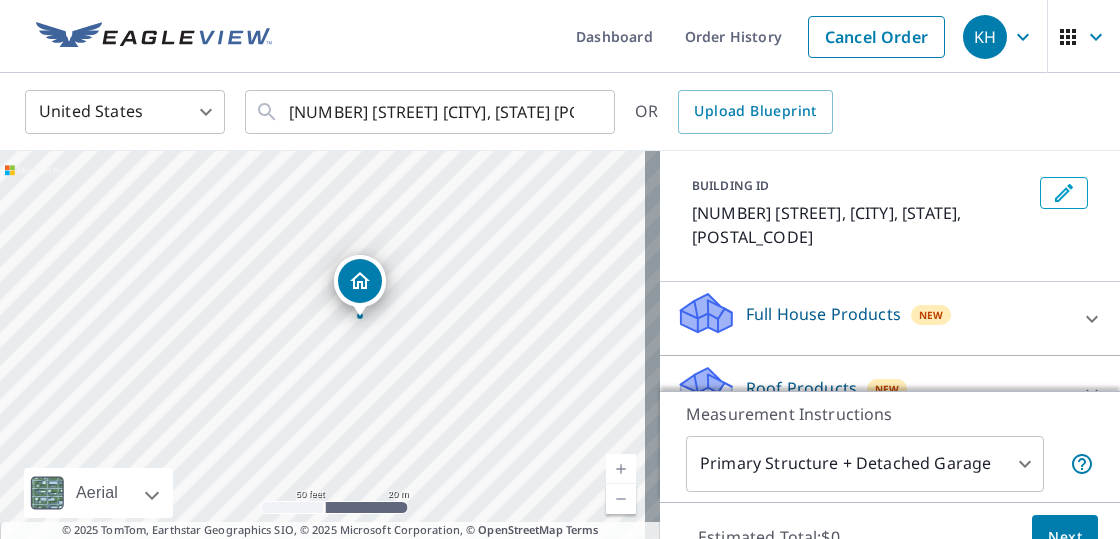drag, startPoint x: 334, startPoint y: 383, endPoint x: 360, endPoint y: 269, distance: 116.92733 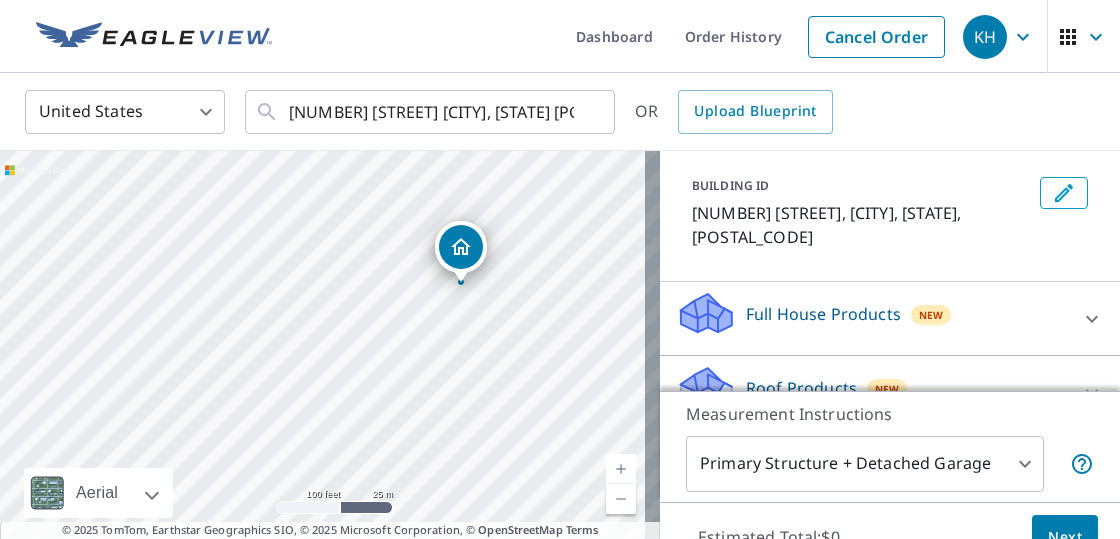 drag, startPoint x: 403, startPoint y: 306, endPoint x: 464, endPoint y: 253, distance: 80.80842 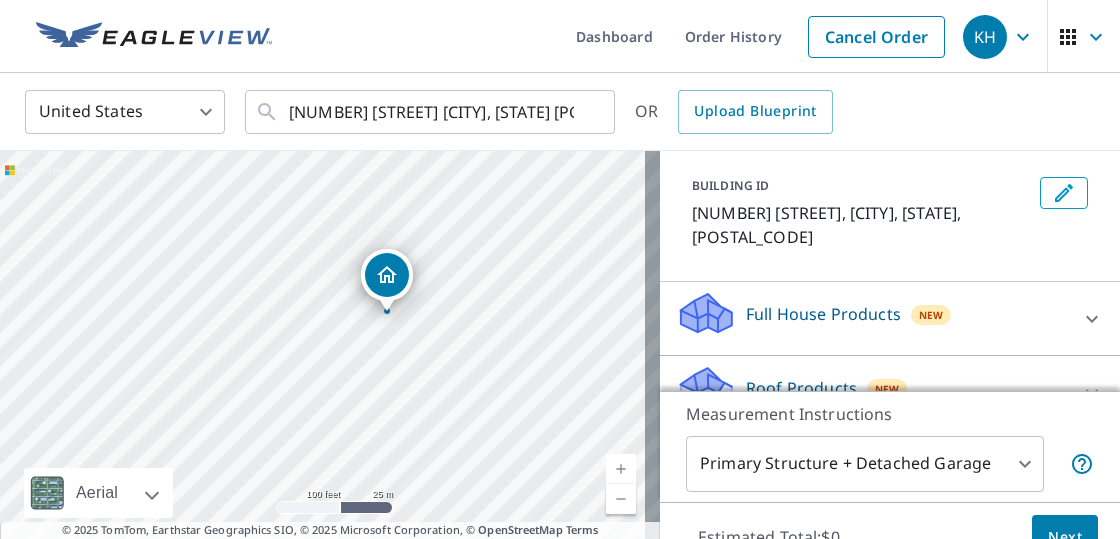 drag, startPoint x: 381, startPoint y: 361, endPoint x: 519, endPoint y: 321, distance: 143.6802 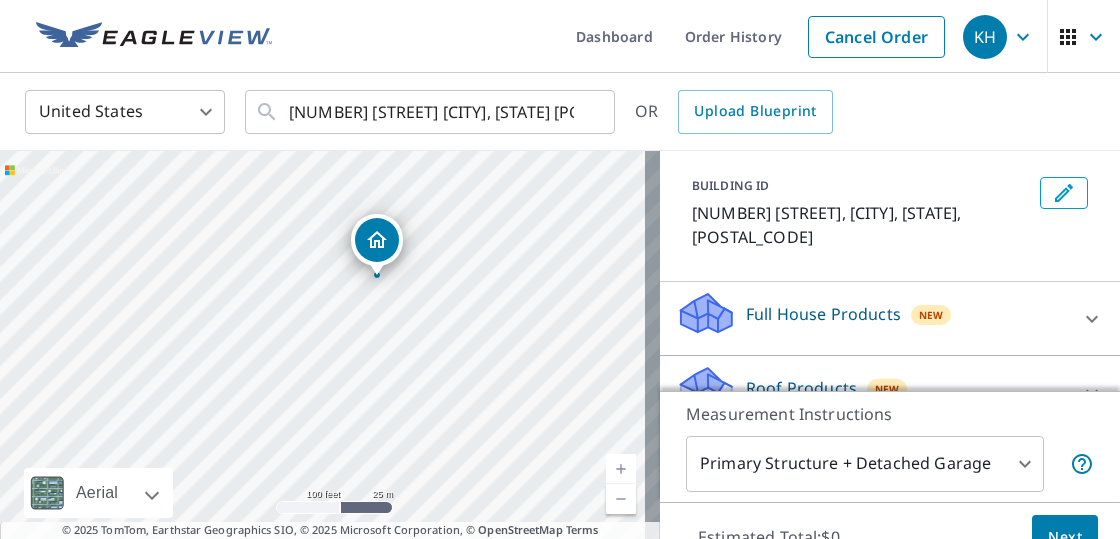 drag, startPoint x: 392, startPoint y: 267, endPoint x: 386, endPoint y: 244, distance: 23.769728 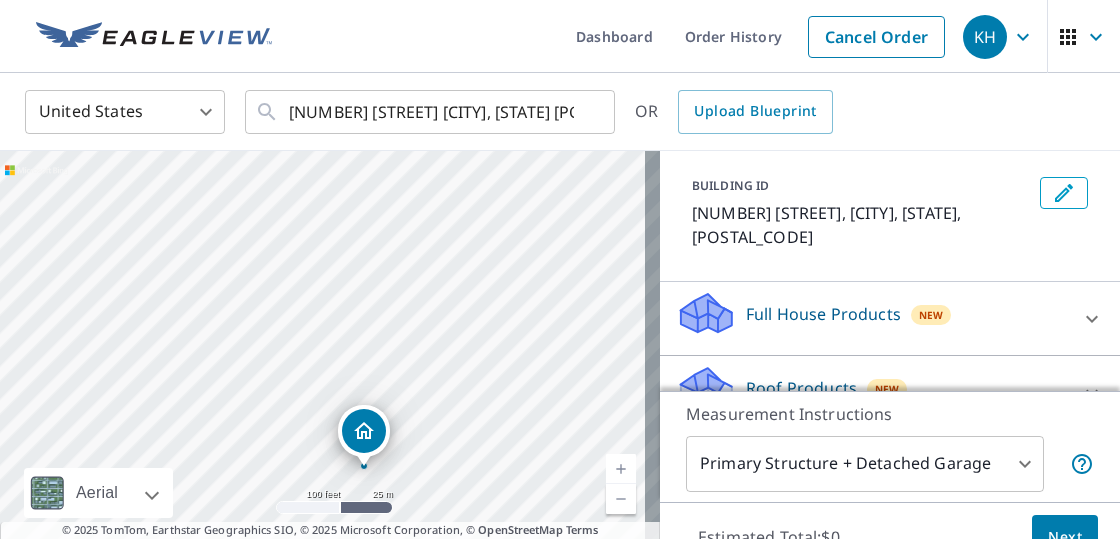 drag, startPoint x: 326, startPoint y: 333, endPoint x: 368, endPoint y: 443, distance: 117.74549 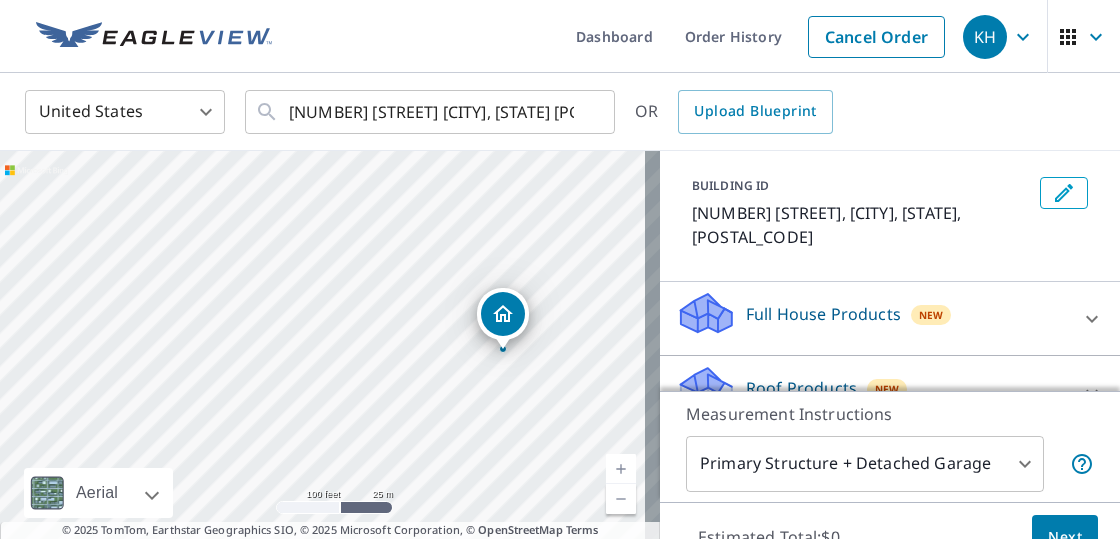 drag, startPoint x: 332, startPoint y: 332, endPoint x: 512, endPoint y: 324, distance: 180.17769 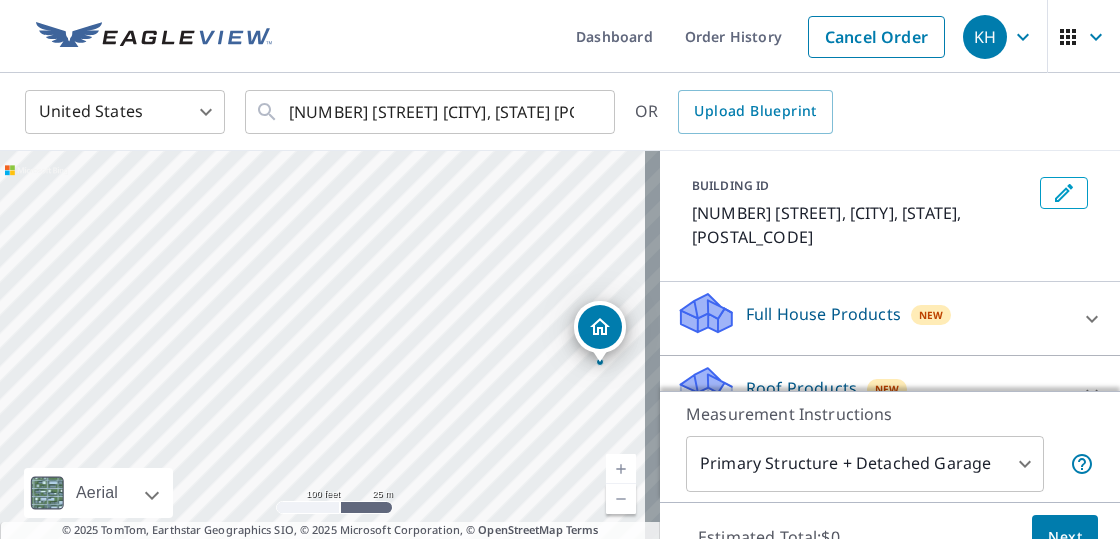 drag, startPoint x: 211, startPoint y: 316, endPoint x: 488, endPoint y: 321, distance: 277.04514 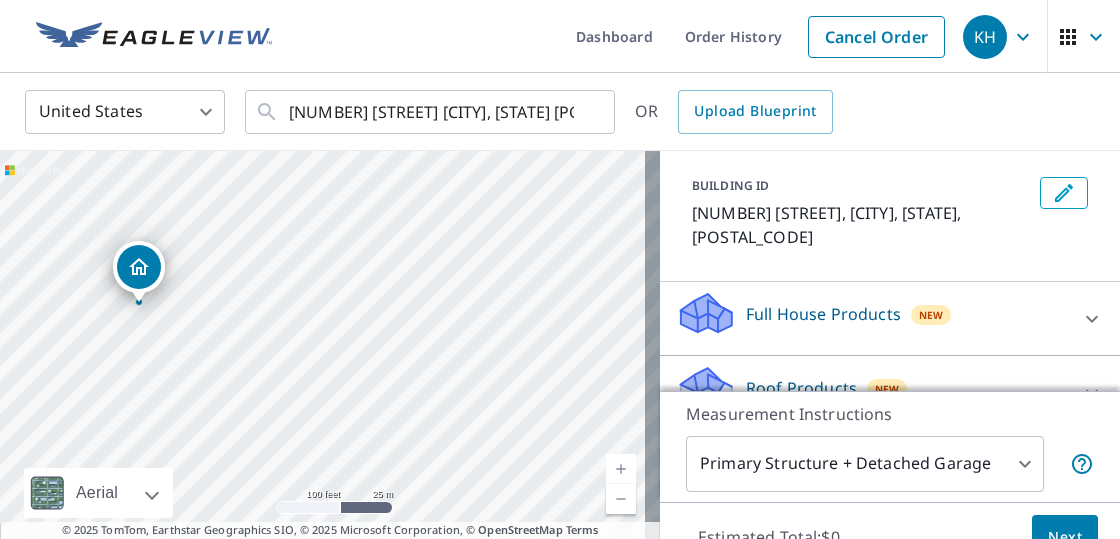 drag, startPoint x: 592, startPoint y: 324, endPoint x: 108, endPoint y: 247, distance: 490.08673 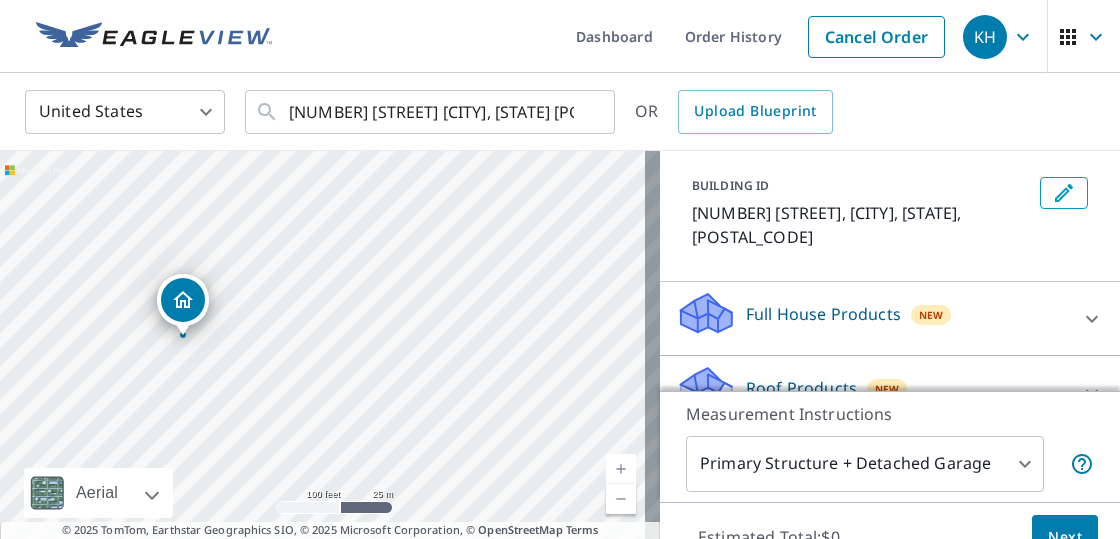 drag, startPoint x: 330, startPoint y: 319, endPoint x: 177, endPoint y: 285, distance: 156.73225 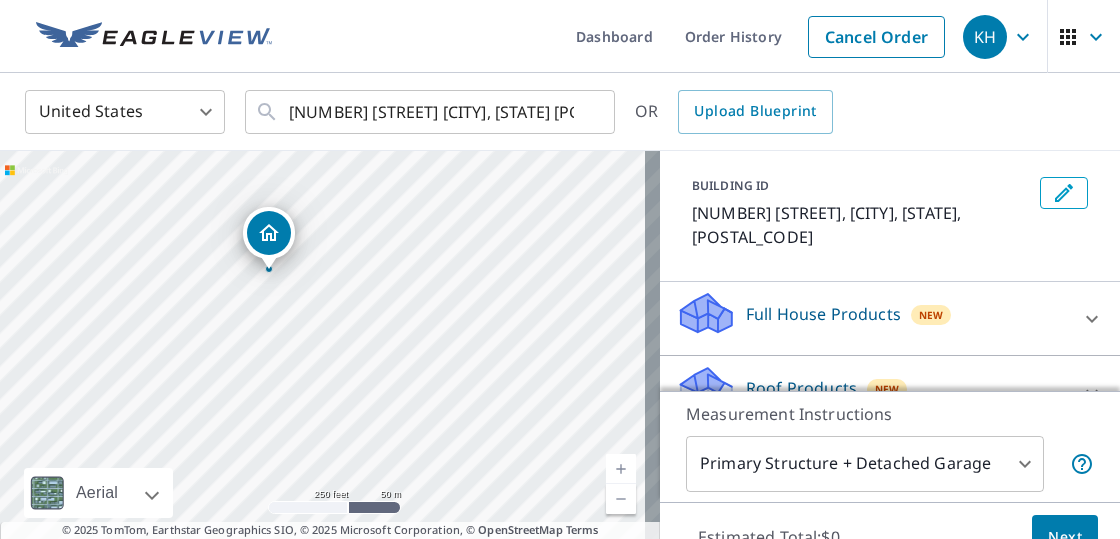 drag, startPoint x: 502, startPoint y: 341, endPoint x: 366, endPoint y: 274, distance: 151.60805 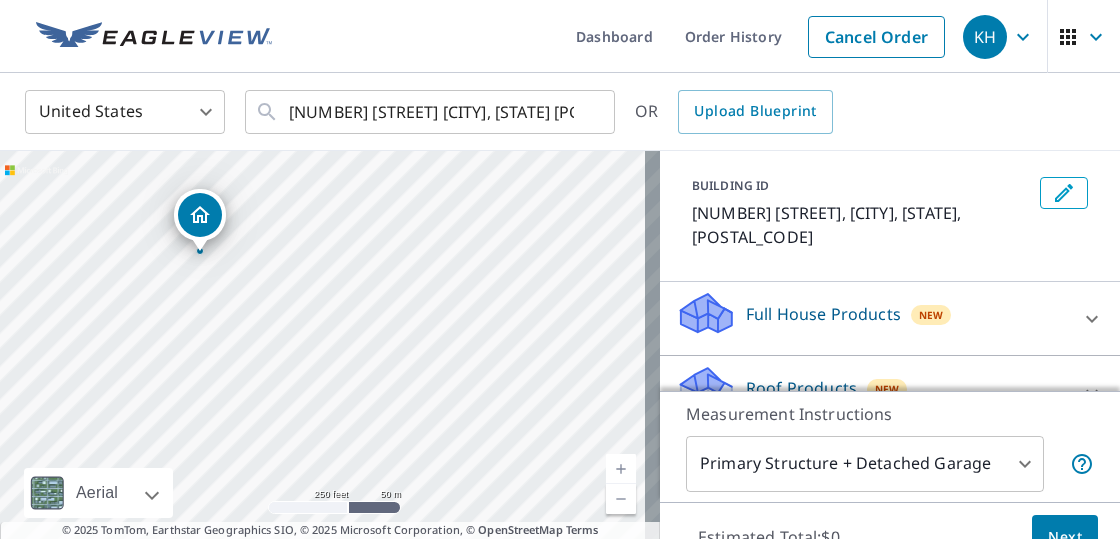 drag, startPoint x: 533, startPoint y: 321, endPoint x: 418, endPoint y: 289, distance: 119.36918 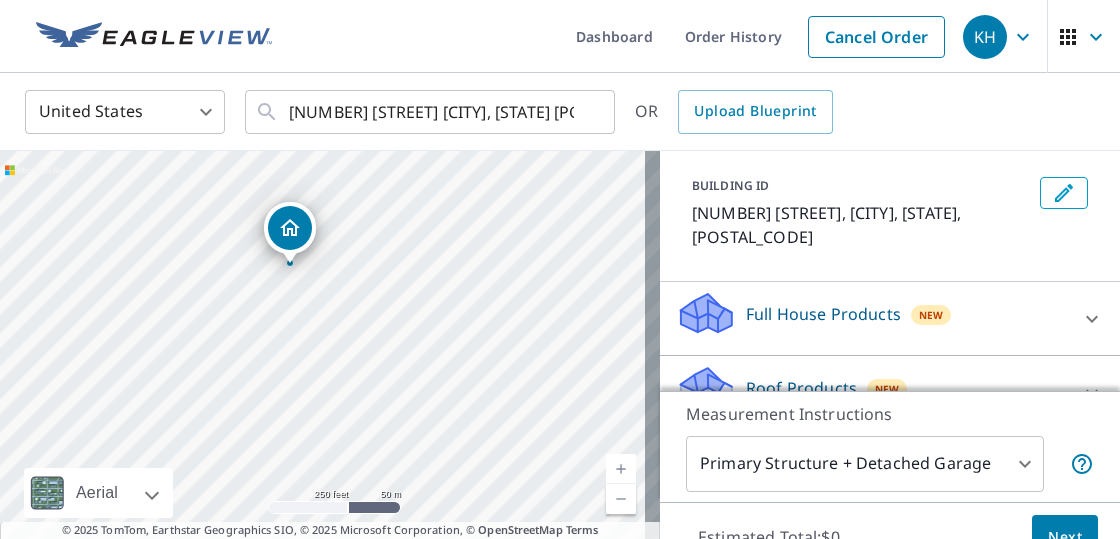 drag, startPoint x: 197, startPoint y: 216, endPoint x: 297, endPoint y: 231, distance: 101.118744 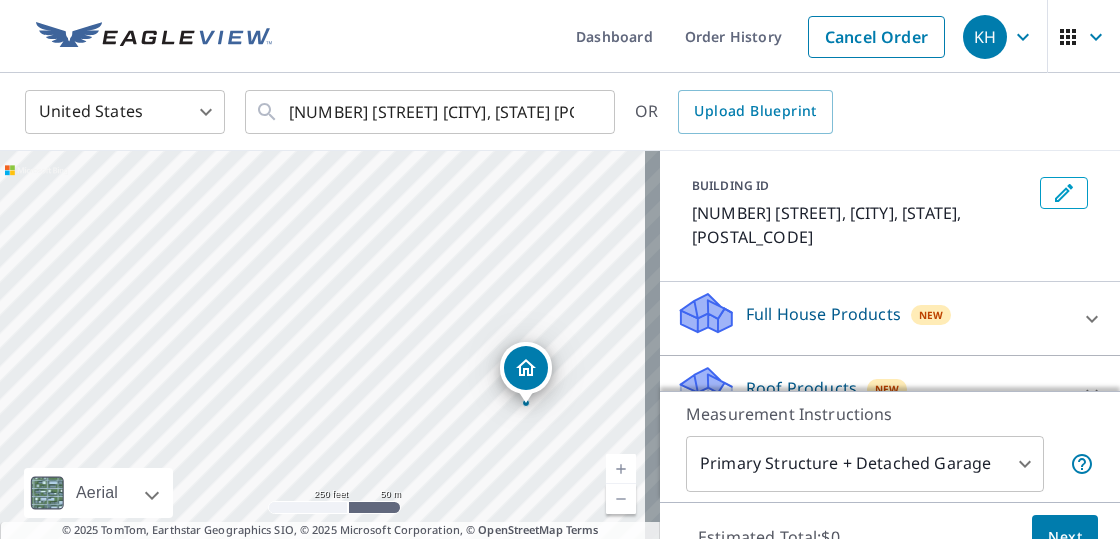 drag, startPoint x: 315, startPoint y: 327, endPoint x: 518, endPoint y: 373, distance: 208.14658 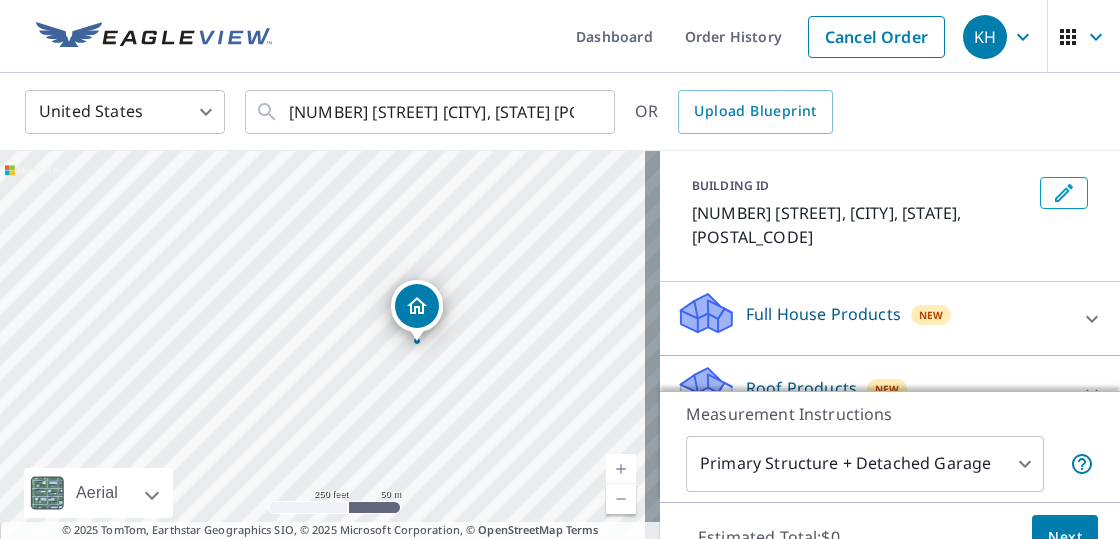 drag, startPoint x: 332, startPoint y: 319, endPoint x: 426, endPoint y: 303, distance: 95.35198 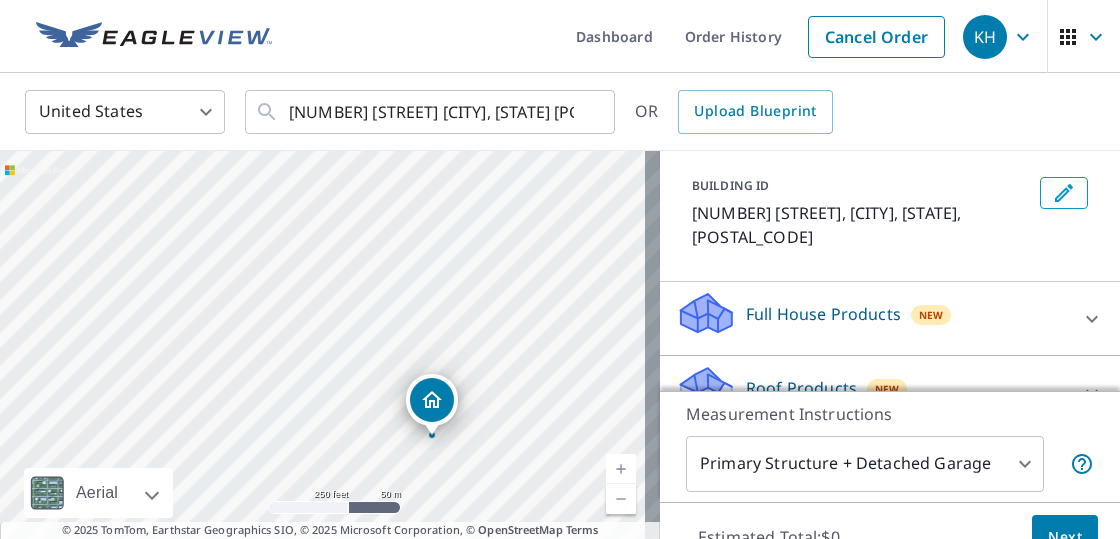 drag, startPoint x: 322, startPoint y: 325, endPoint x: 431, endPoint y: 403, distance: 134.03358 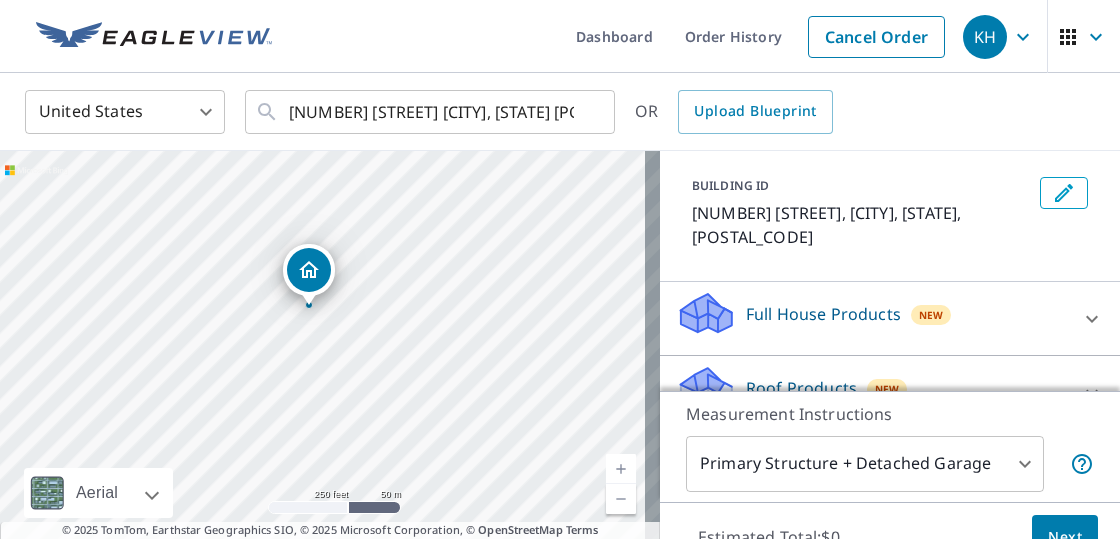 drag, startPoint x: 320, startPoint y: 323, endPoint x: 306, endPoint y: 271, distance: 53.851646 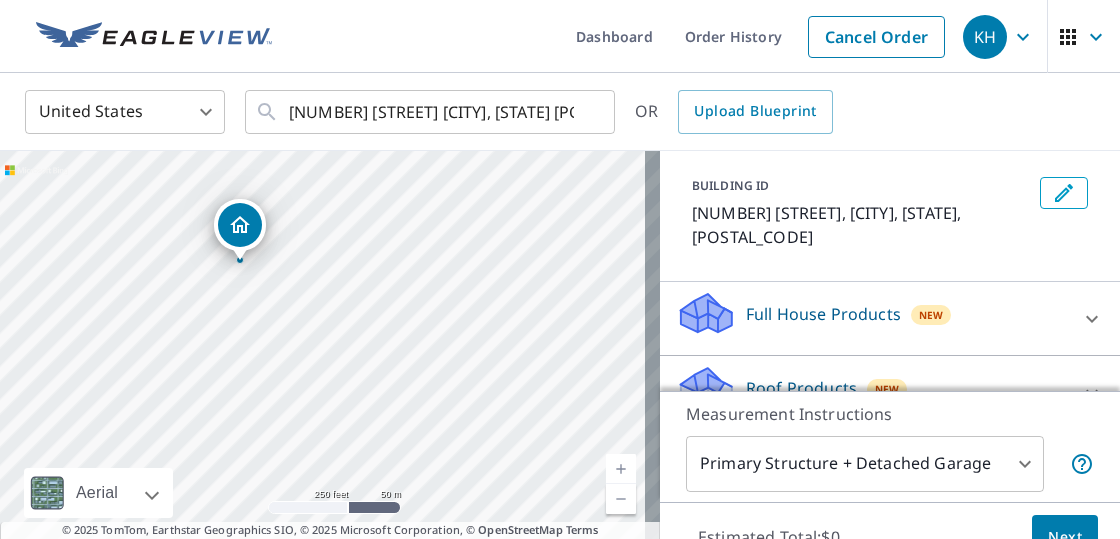drag, startPoint x: 328, startPoint y: 321, endPoint x: 244, endPoint y: 222, distance: 129.8345 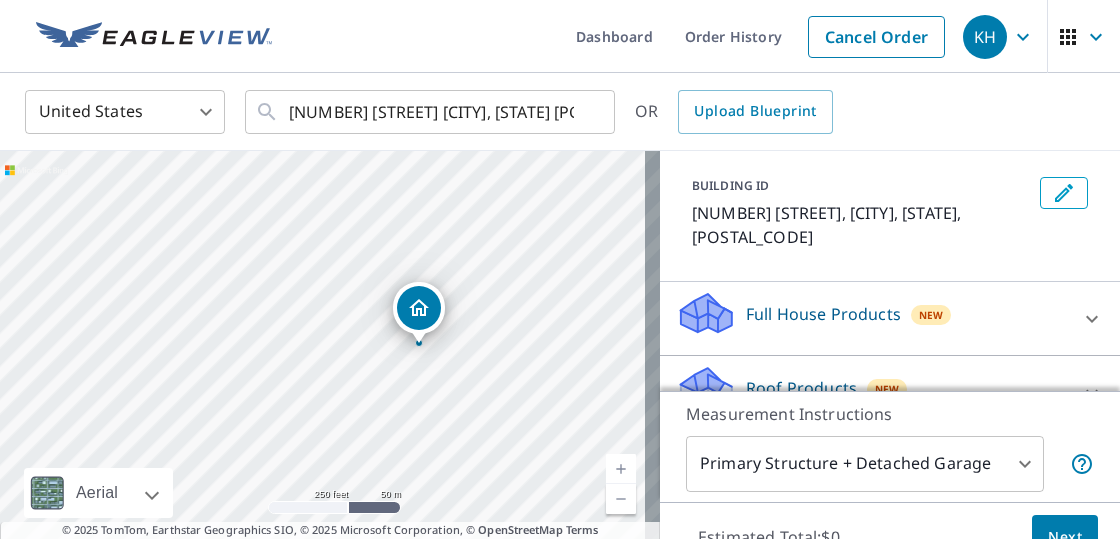 drag, startPoint x: 332, startPoint y: 319, endPoint x: 428, endPoint y: 305, distance: 97.015465 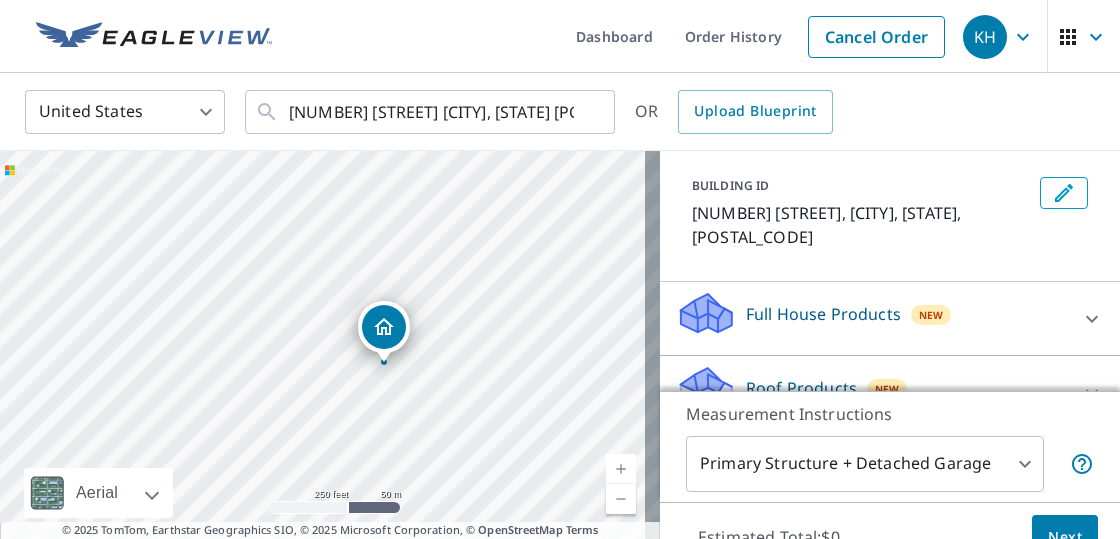 drag, startPoint x: 328, startPoint y: 323, endPoint x: 387, endPoint y: 327, distance: 59.135437 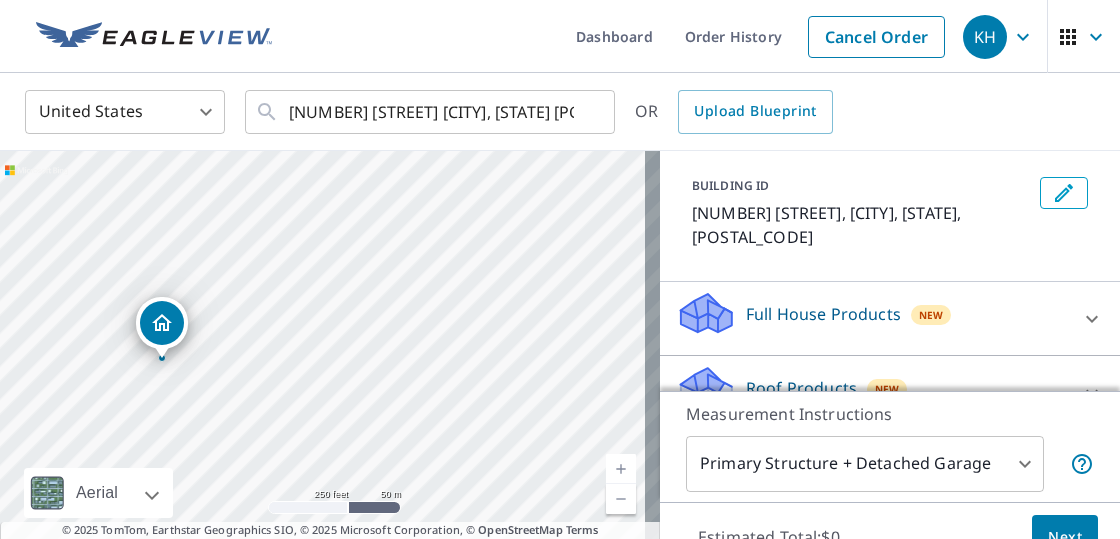 drag, startPoint x: 328, startPoint y: 323, endPoint x: 150, endPoint y: 323, distance: 178 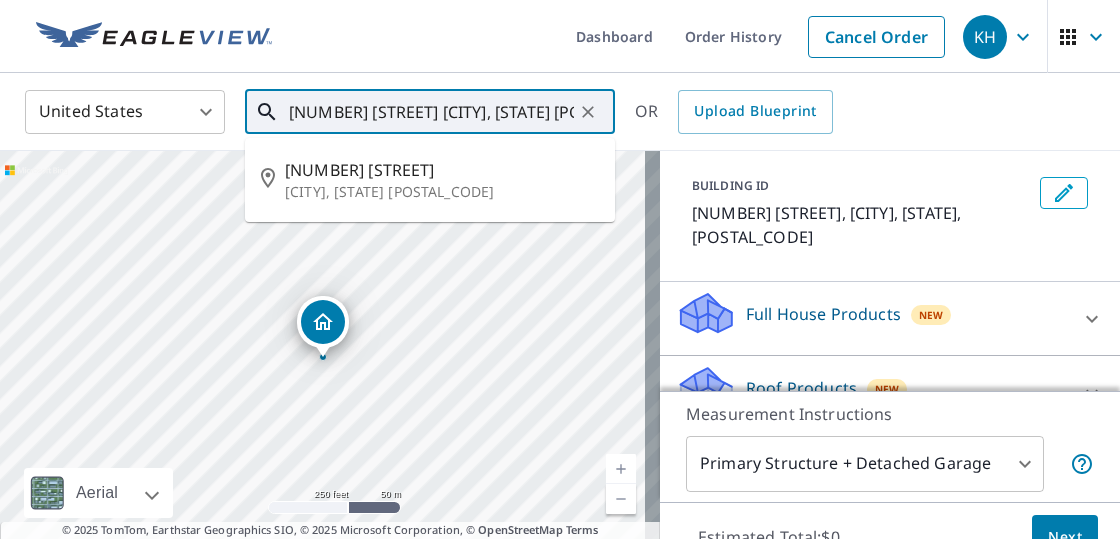 click on "161 River Ridge Estates Rd Whittier, NC 28789" at bounding box center (431, 112) 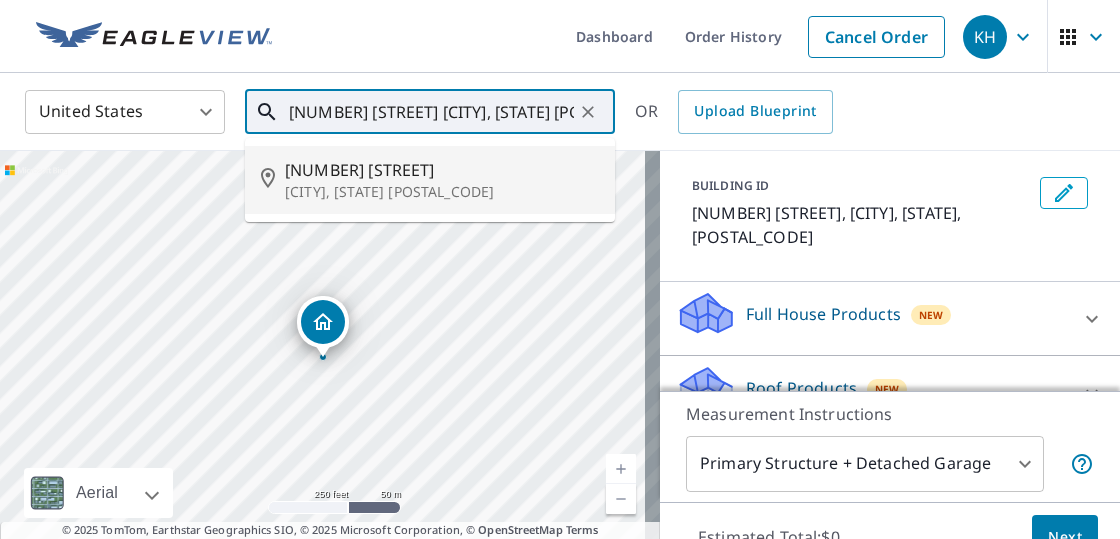 click on "161 River Ridge Estates Rd" at bounding box center [442, 170] 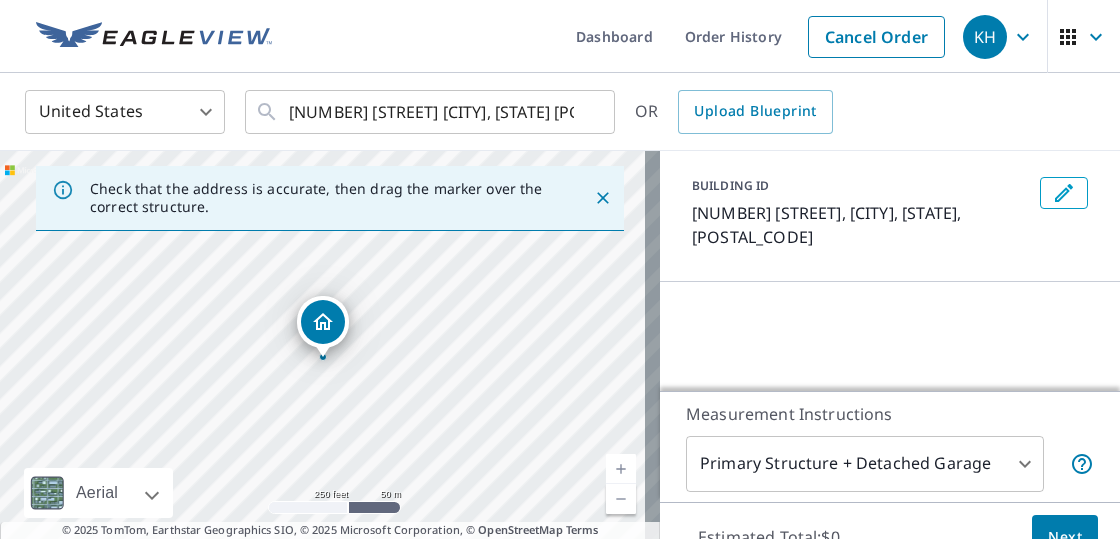 click 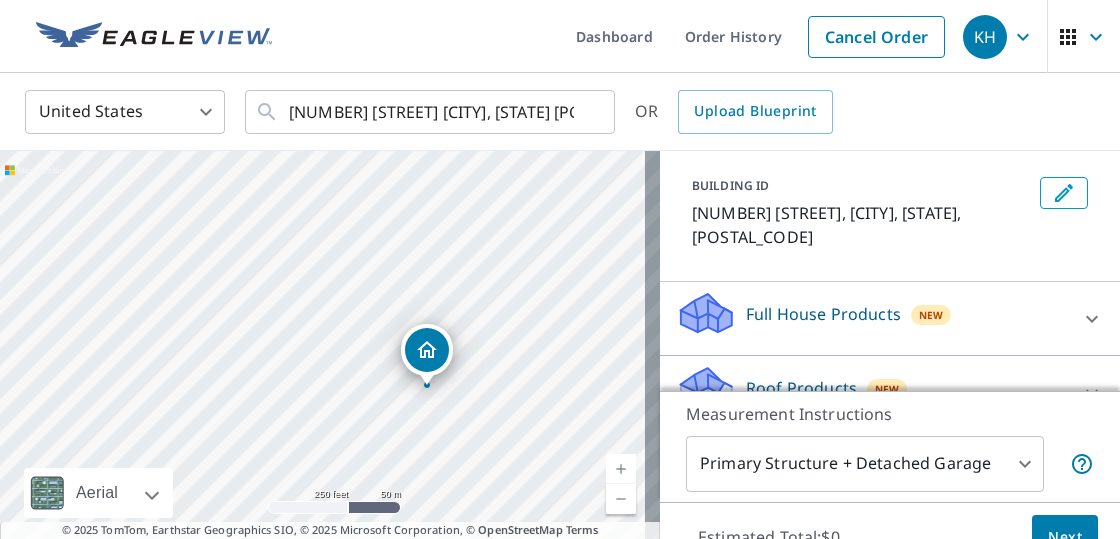 drag, startPoint x: 332, startPoint y: 331, endPoint x: 436, endPoint y: 359, distance: 107.70329 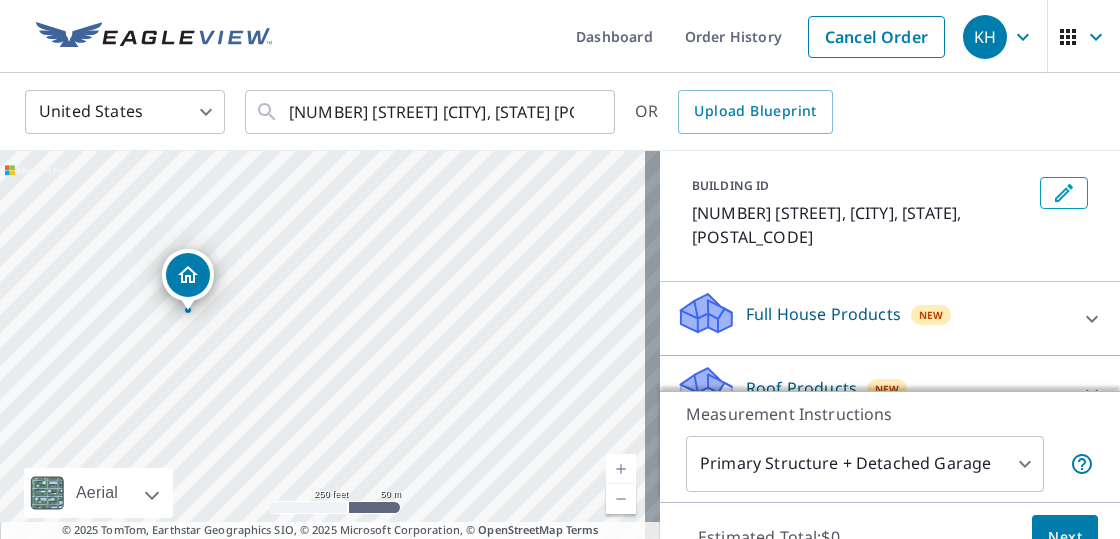 drag, startPoint x: 316, startPoint y: 314, endPoint x: 180, endPoint y: 267, distance: 143.89232 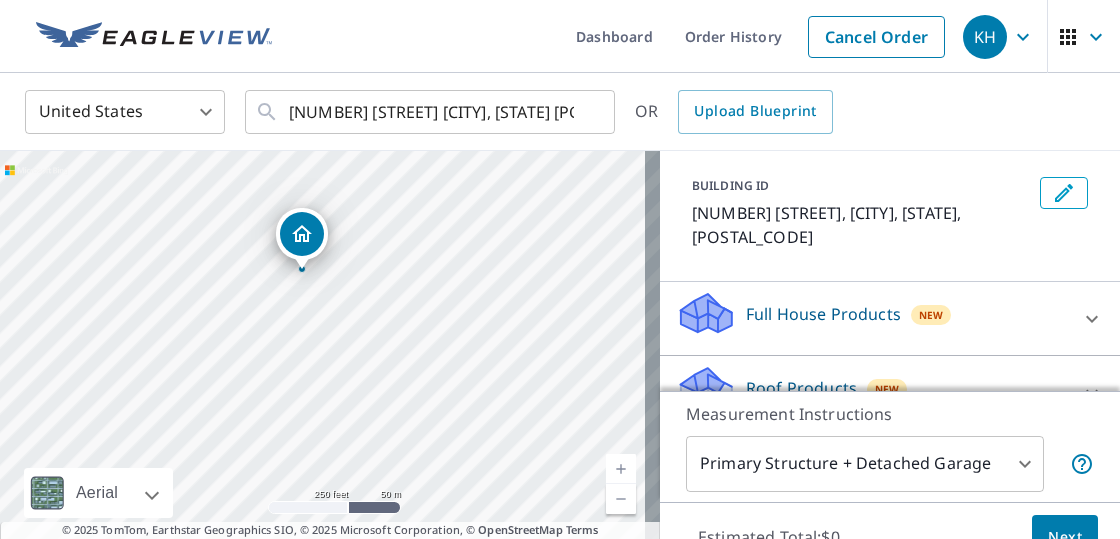 drag, startPoint x: 323, startPoint y: 295, endPoint x: 303, endPoint y: 241, distance: 57.58472 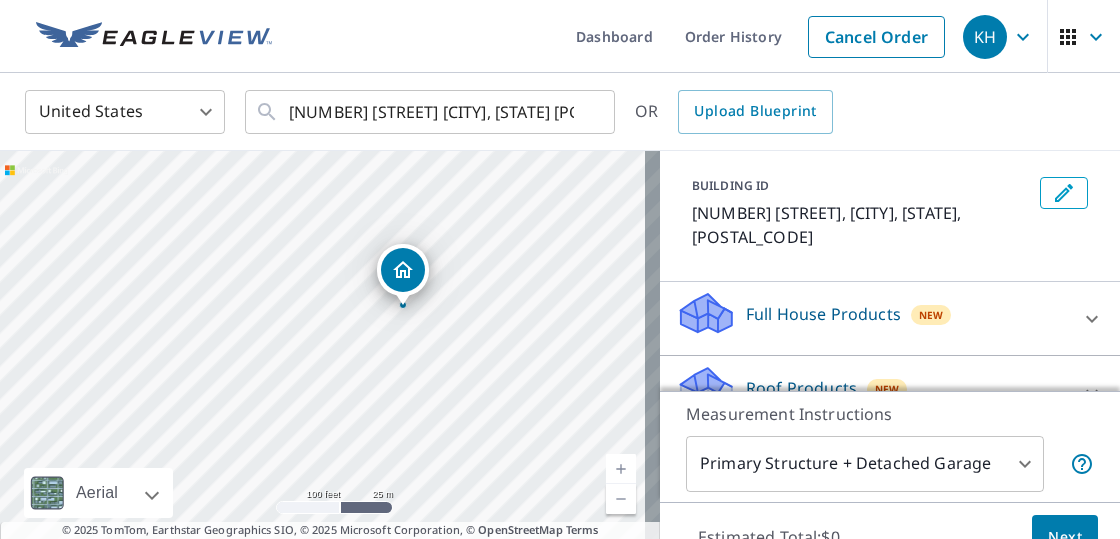 drag, startPoint x: 233, startPoint y: 289, endPoint x: 414, endPoint y: 267, distance: 182.3321 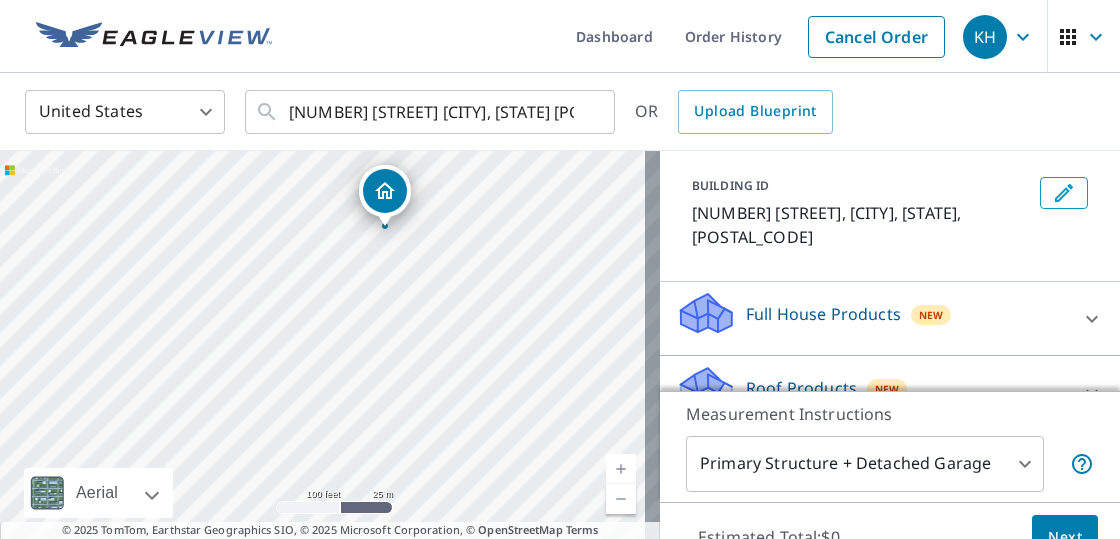 drag, startPoint x: 454, startPoint y: 386, endPoint x: 516, endPoint y: 255, distance: 144.93102 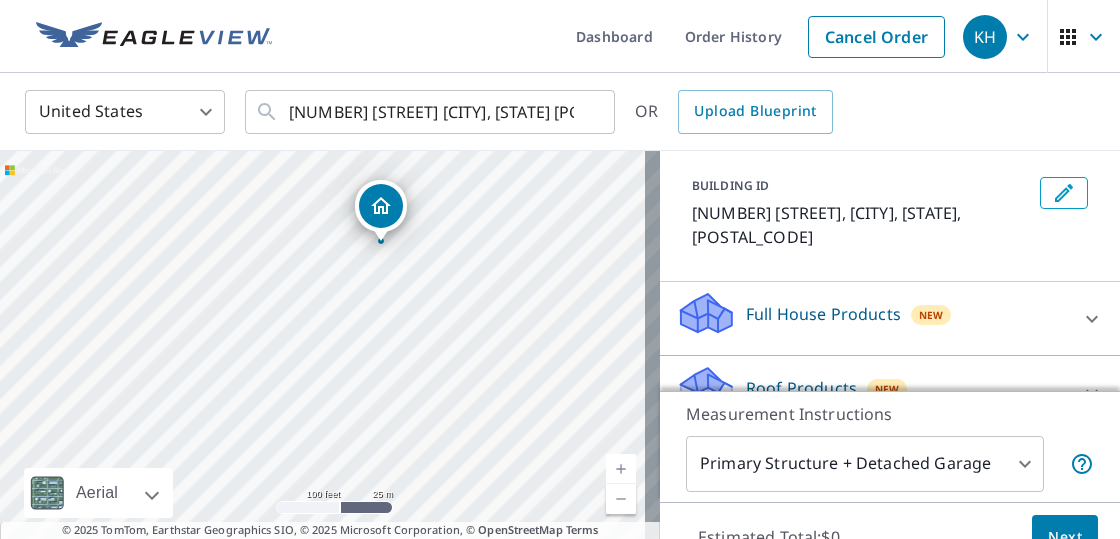 drag, startPoint x: 384, startPoint y: 202, endPoint x: 379, endPoint y: 218, distance: 16.763054 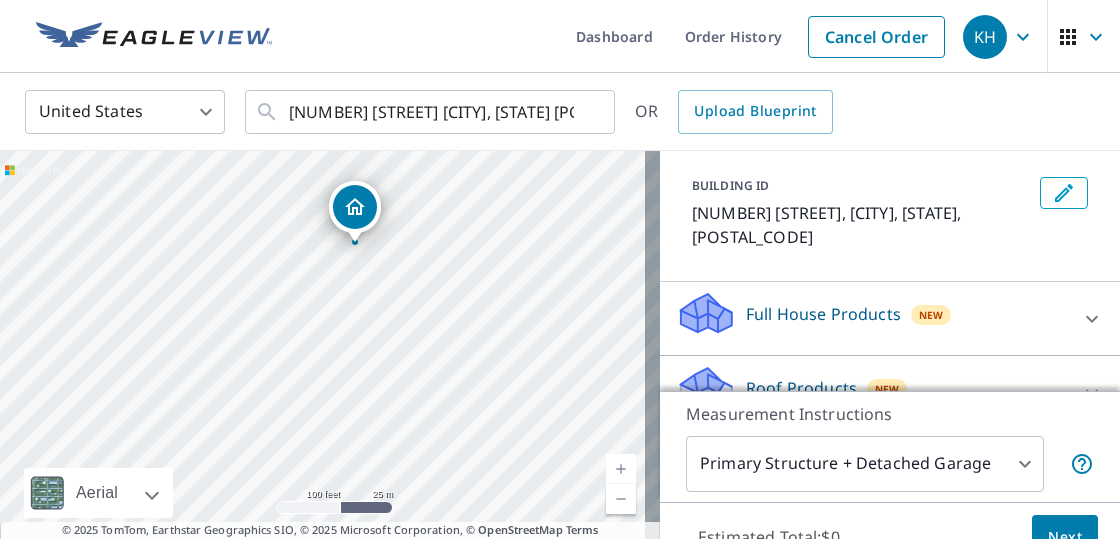 drag, startPoint x: 384, startPoint y: 369, endPoint x: 416, endPoint y: 254, distance: 119.36918 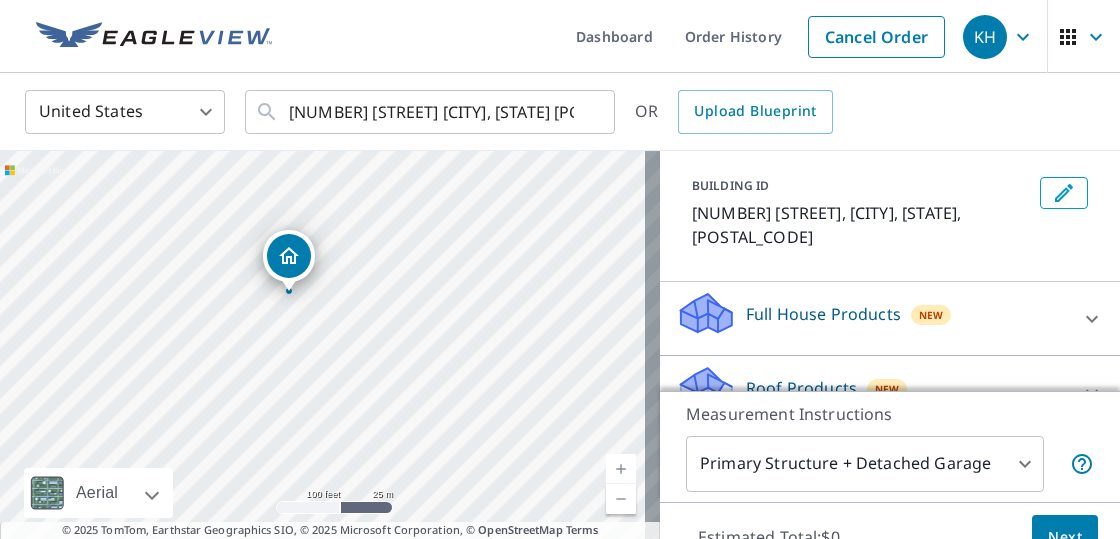 drag, startPoint x: 356, startPoint y: 206, endPoint x: 288, endPoint y: 257, distance: 85 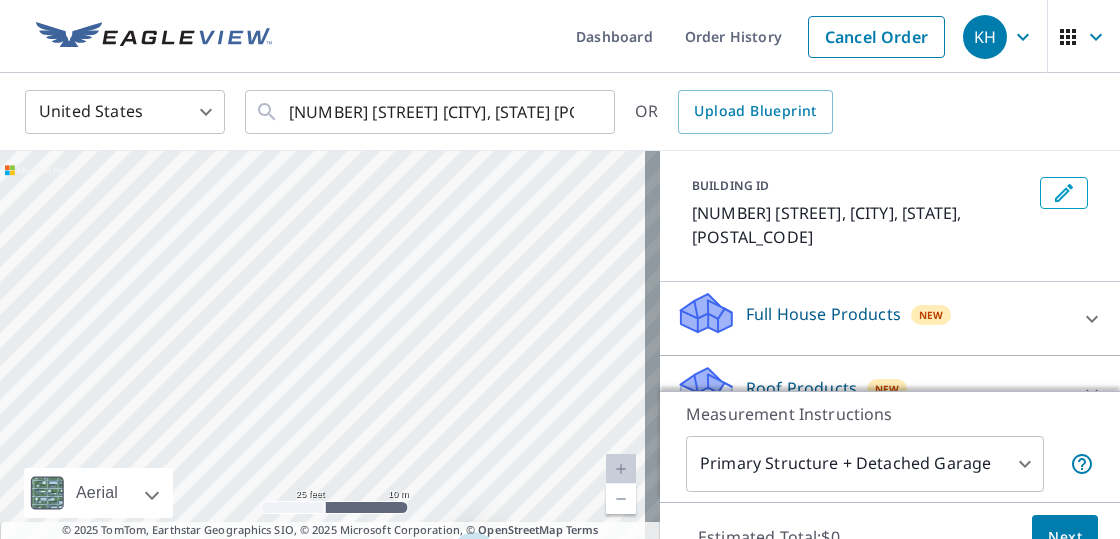 drag, startPoint x: 336, startPoint y: 323, endPoint x: 388, endPoint y: 363, distance: 65.60488 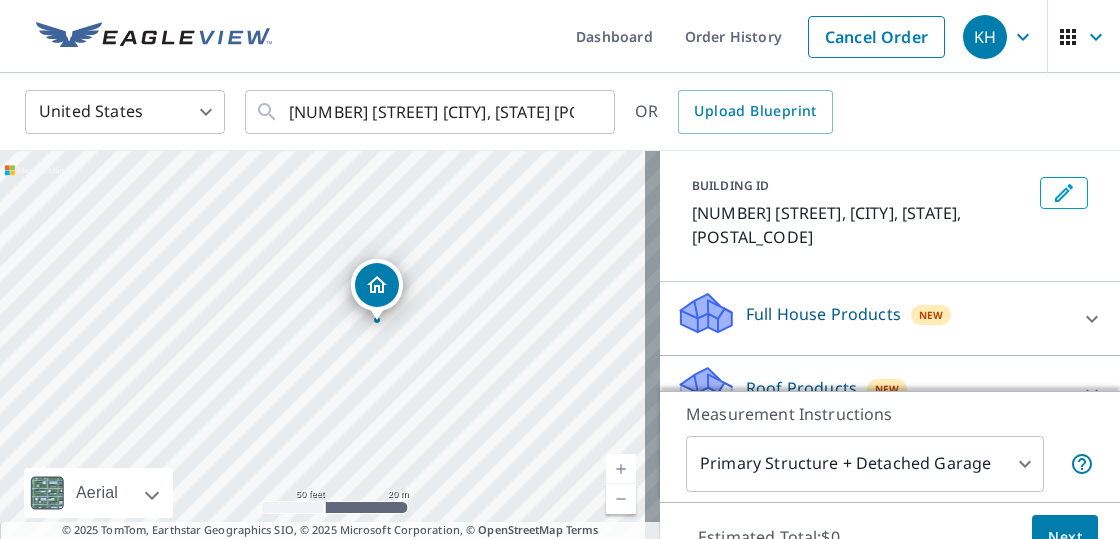 drag, startPoint x: 476, startPoint y: 449, endPoint x: 386, endPoint y: 289, distance: 183.57559 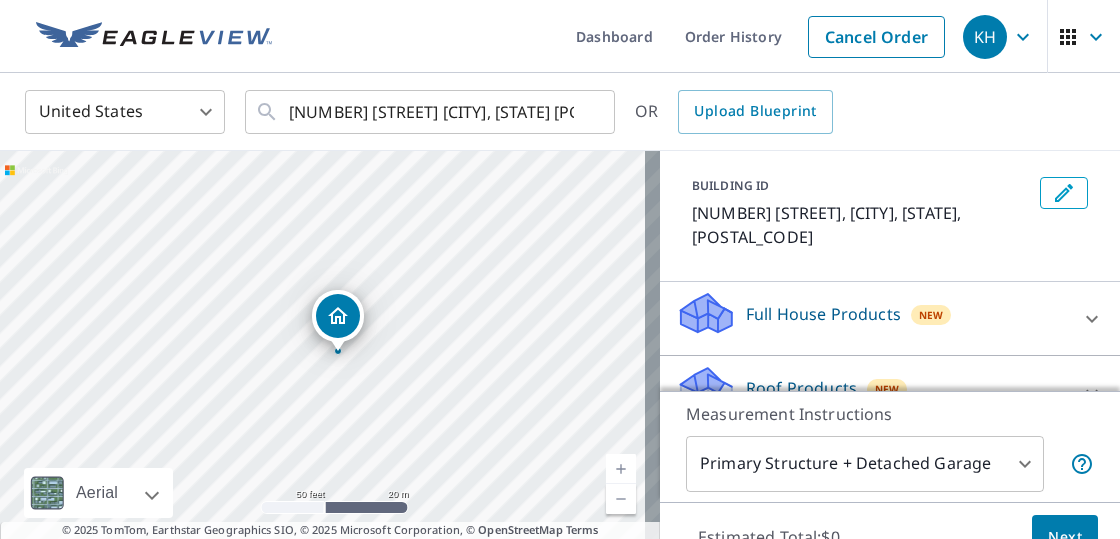 drag, startPoint x: 342, startPoint y: 317, endPoint x: 356, endPoint y: 311, distance: 15.231546 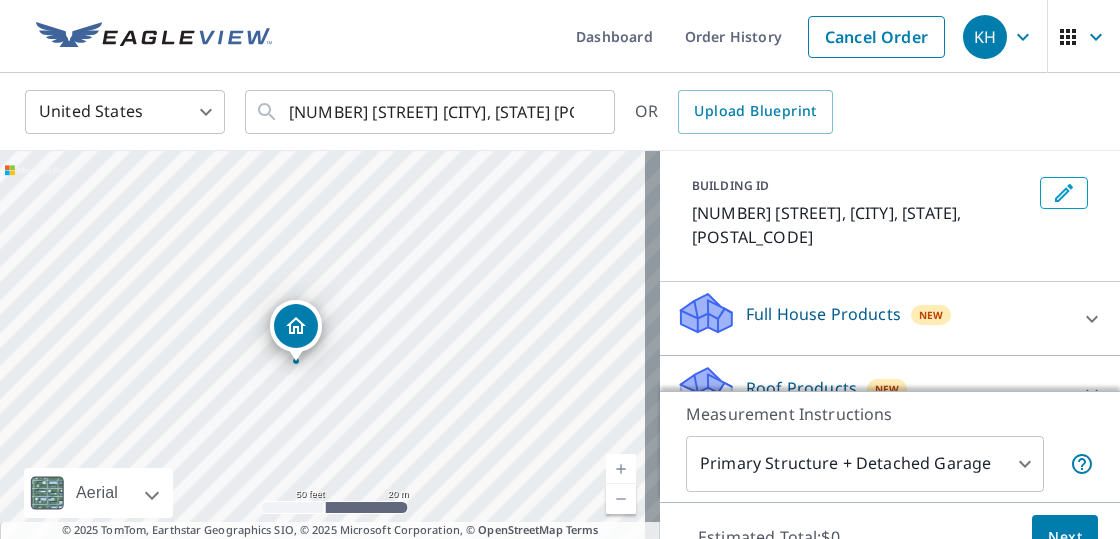 drag, startPoint x: 328, startPoint y: 311, endPoint x: 301, endPoint y: 316, distance: 27.45906 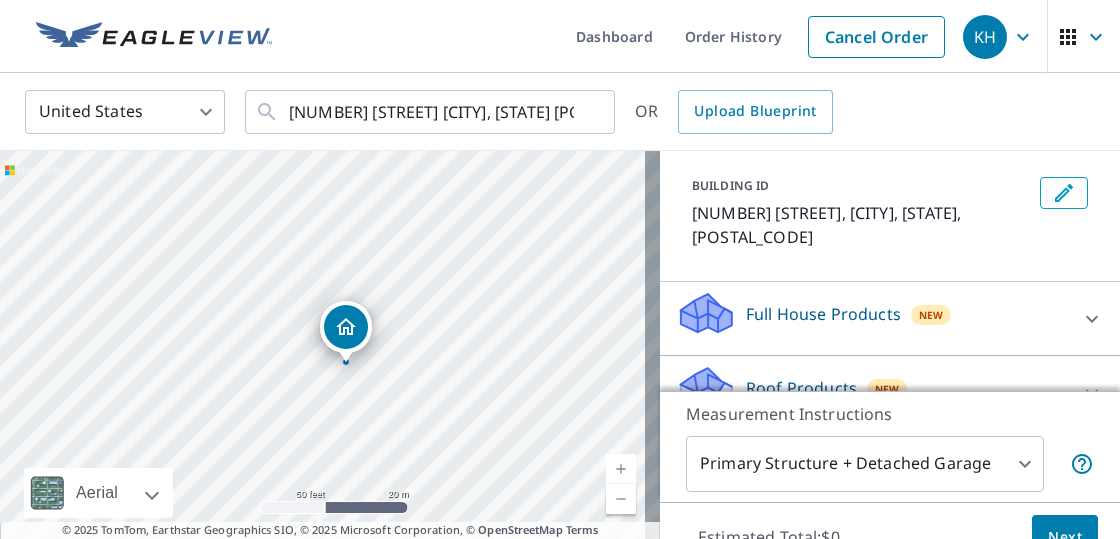 drag, startPoint x: 336, startPoint y: 324, endPoint x: 358, endPoint y: 329, distance: 22.561028 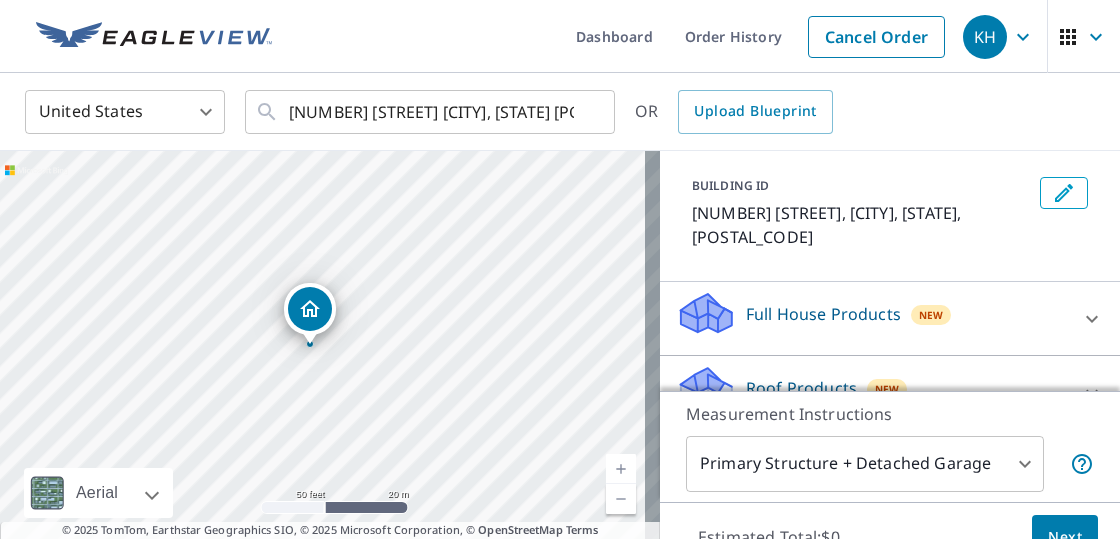 drag, startPoint x: 328, startPoint y: 317, endPoint x: 314, endPoint y: 303, distance: 19.79899 